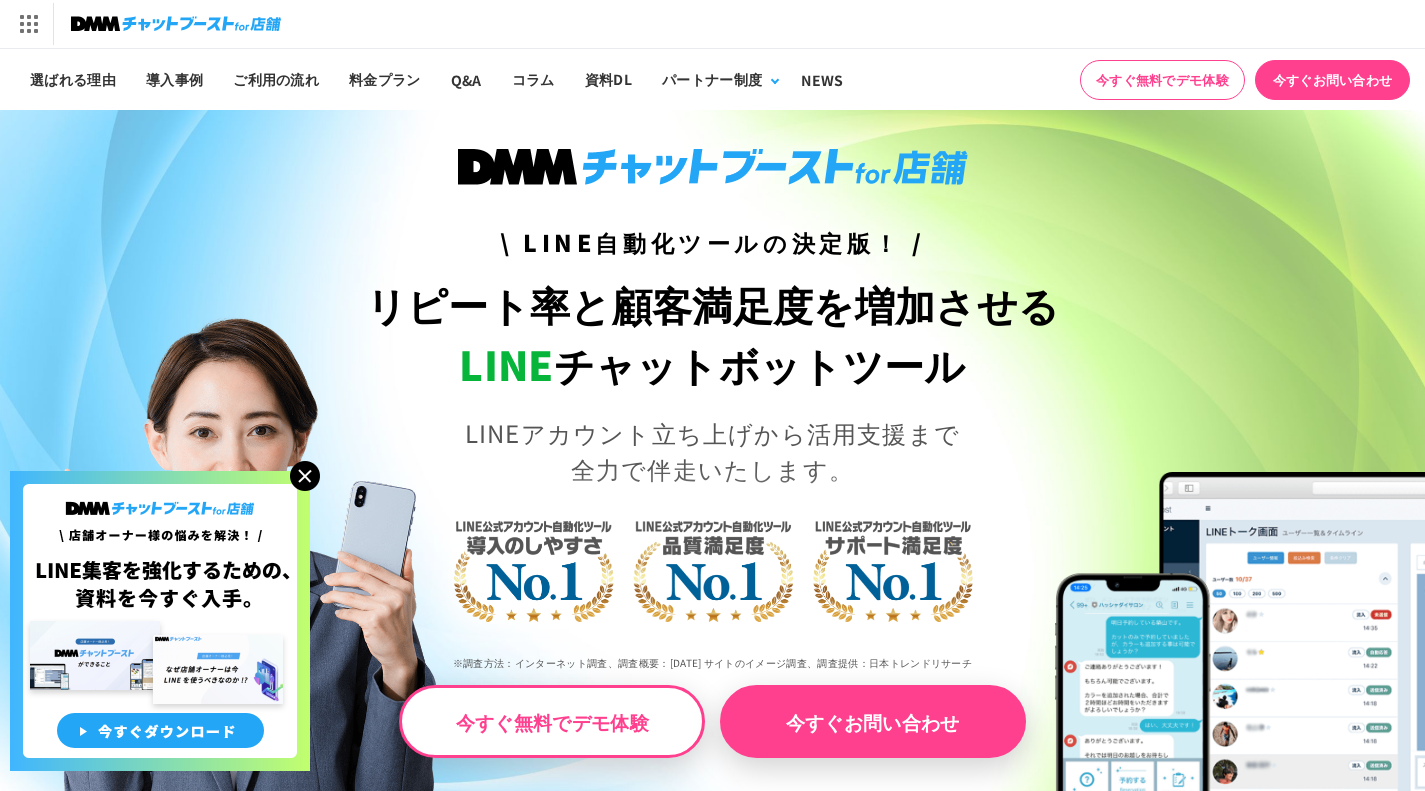 scroll, scrollTop: 400, scrollLeft: 0, axis: vertical 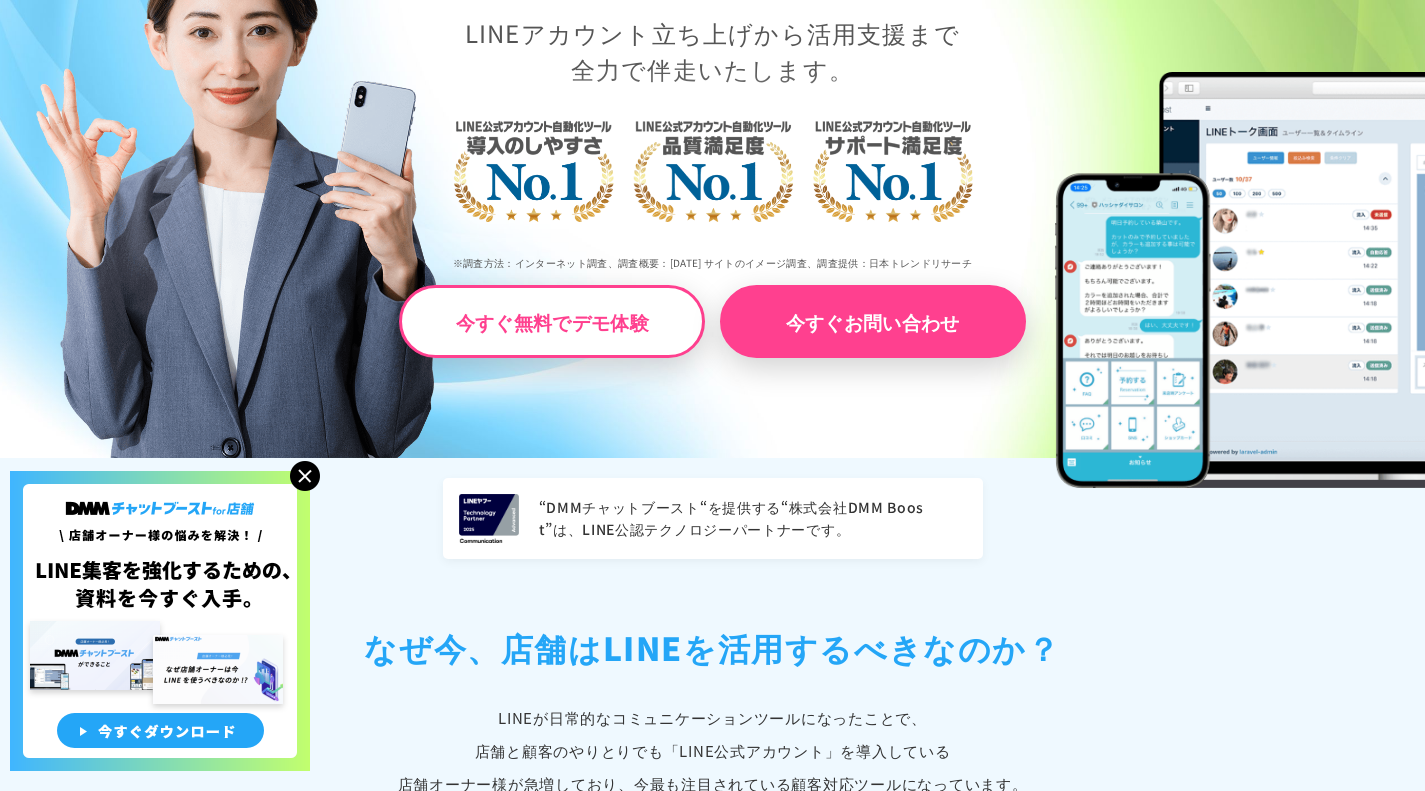 click at bounding box center (305, 476) 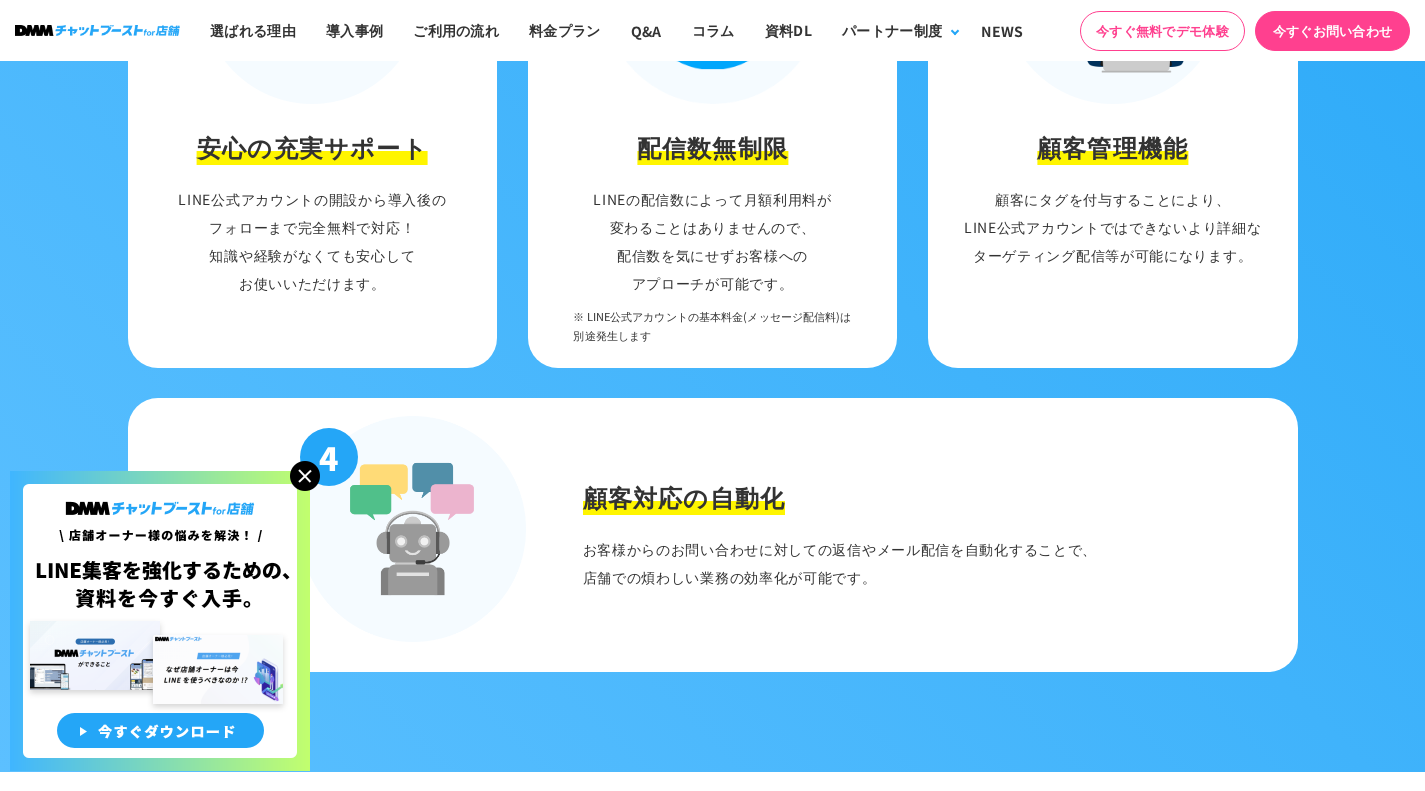 scroll, scrollTop: 2200, scrollLeft: 0, axis: vertical 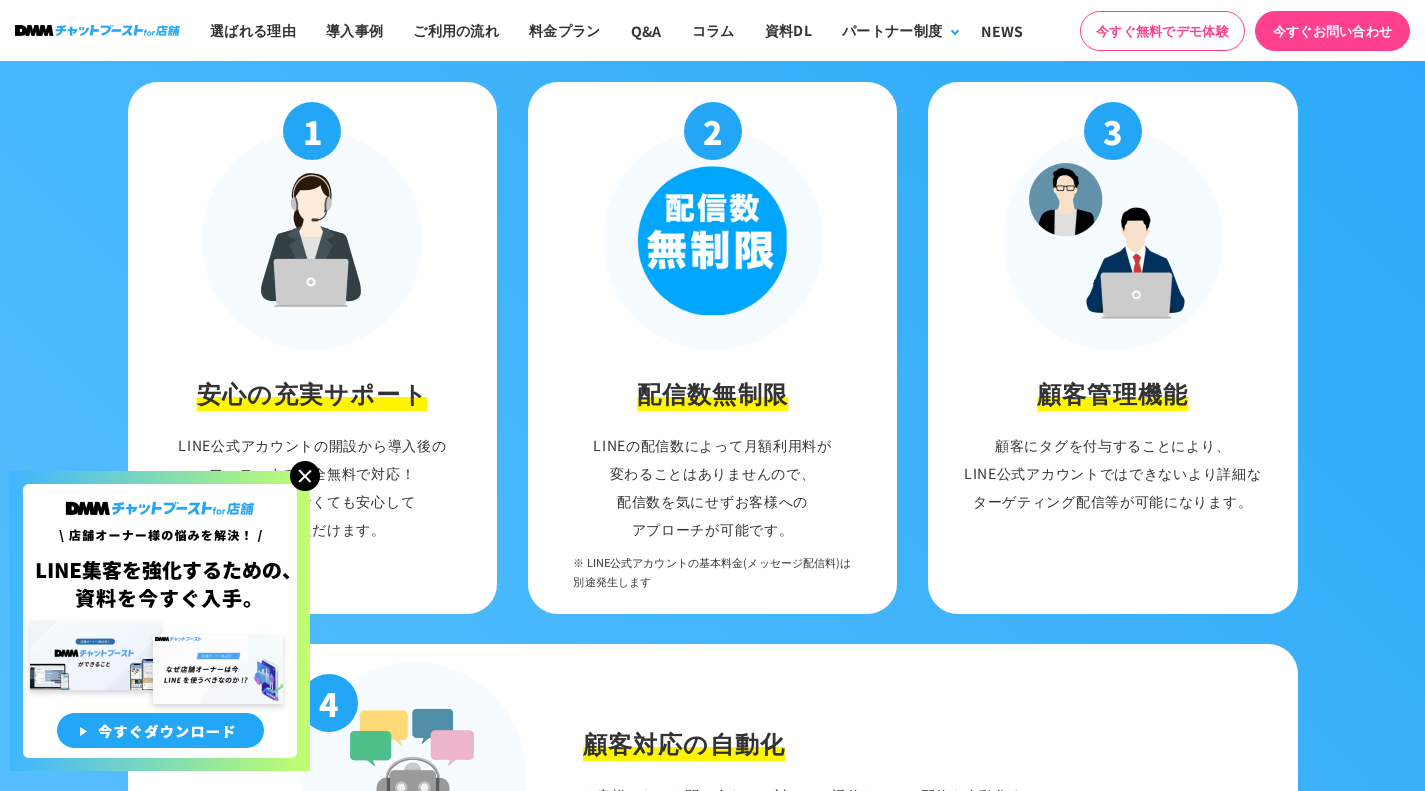 click at bounding box center (305, 476) 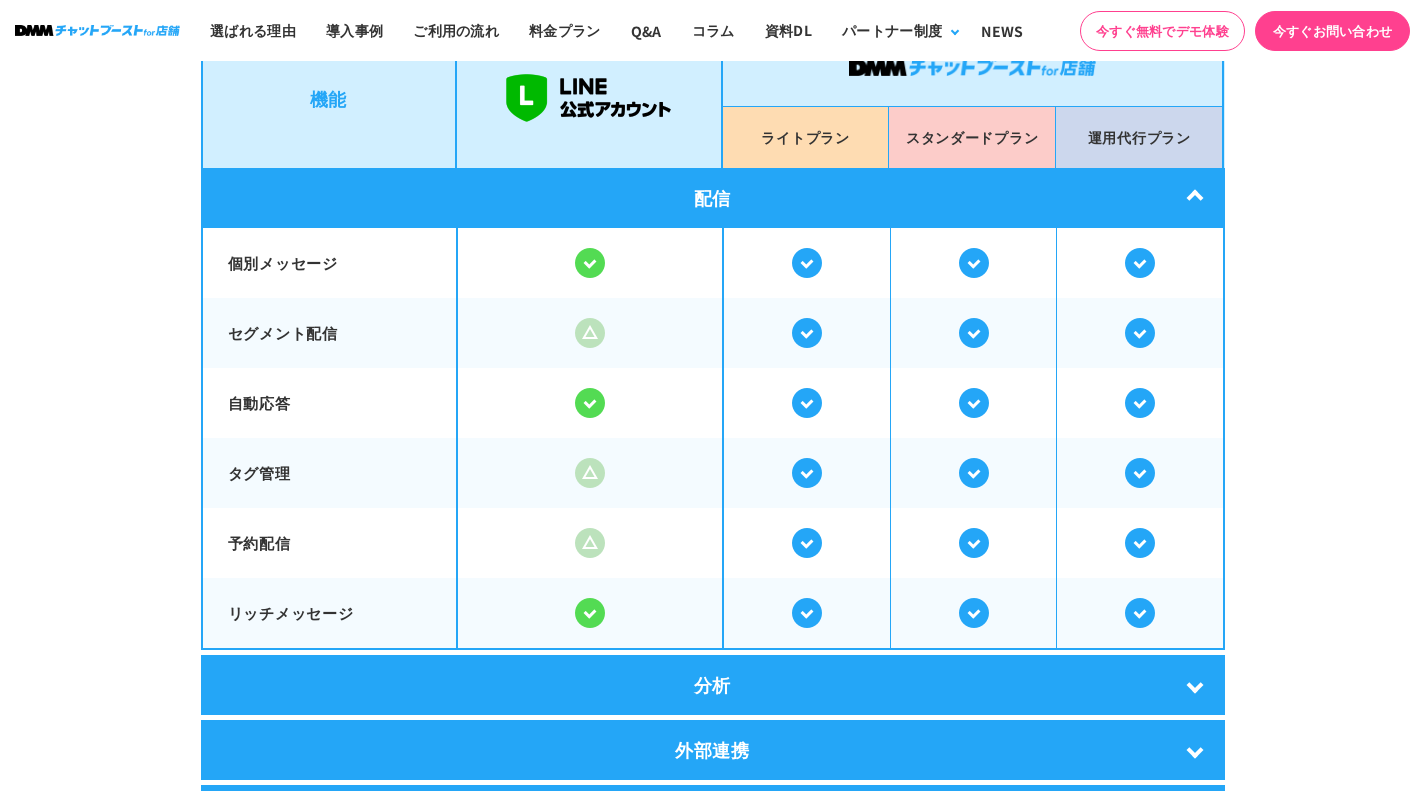 scroll, scrollTop: 3900, scrollLeft: 0, axis: vertical 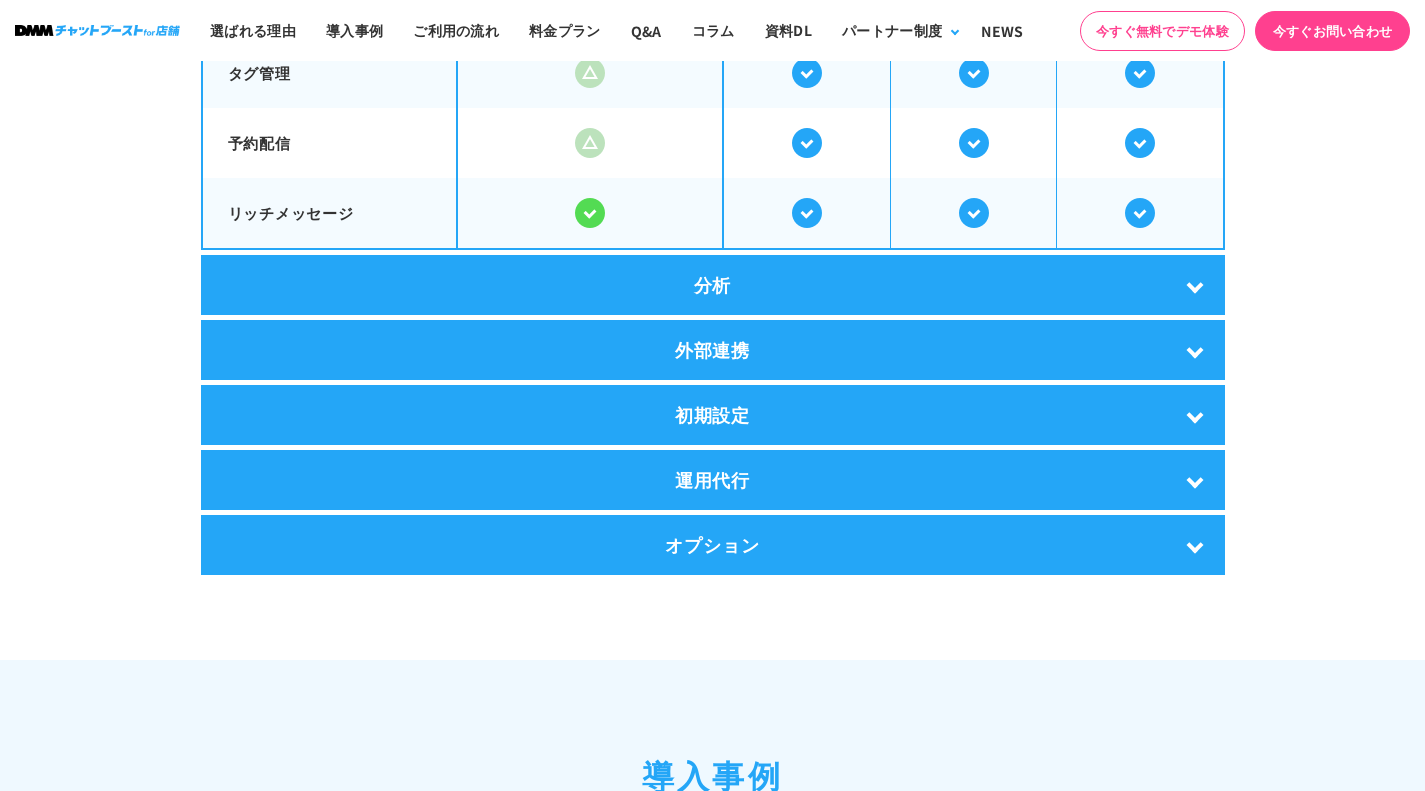 click on "外部連携" at bounding box center (713, 350) 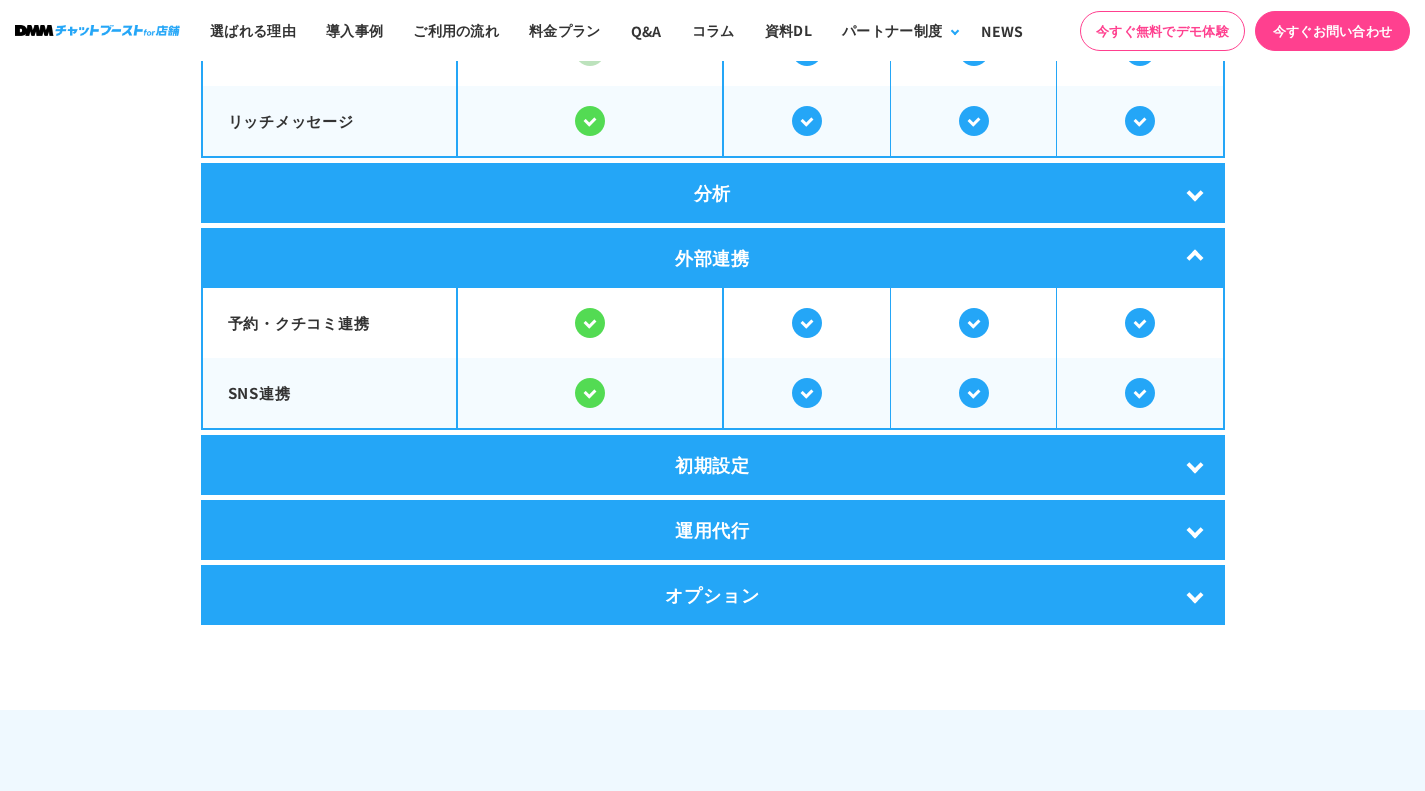 scroll, scrollTop: 4000, scrollLeft: 0, axis: vertical 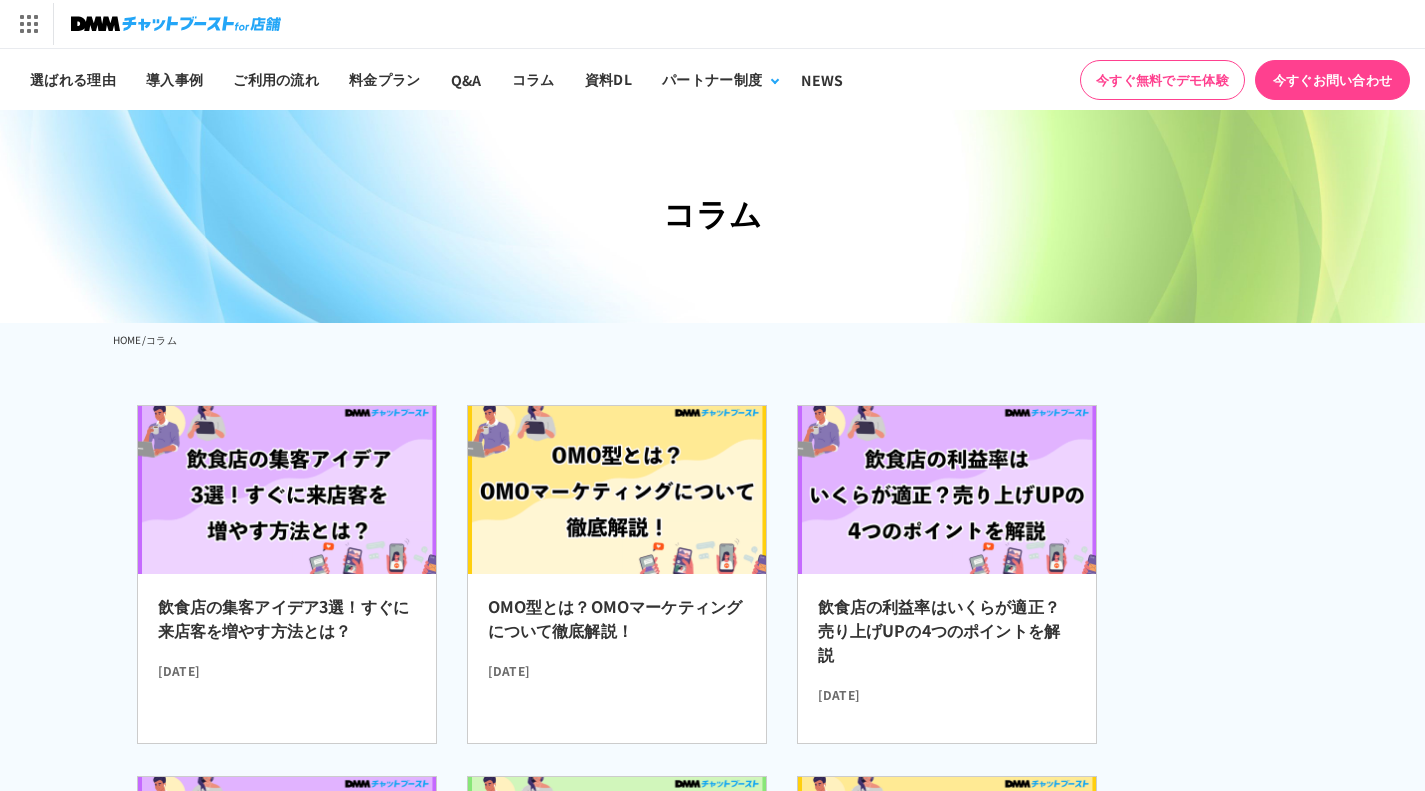 click at bounding box center (176, 24) 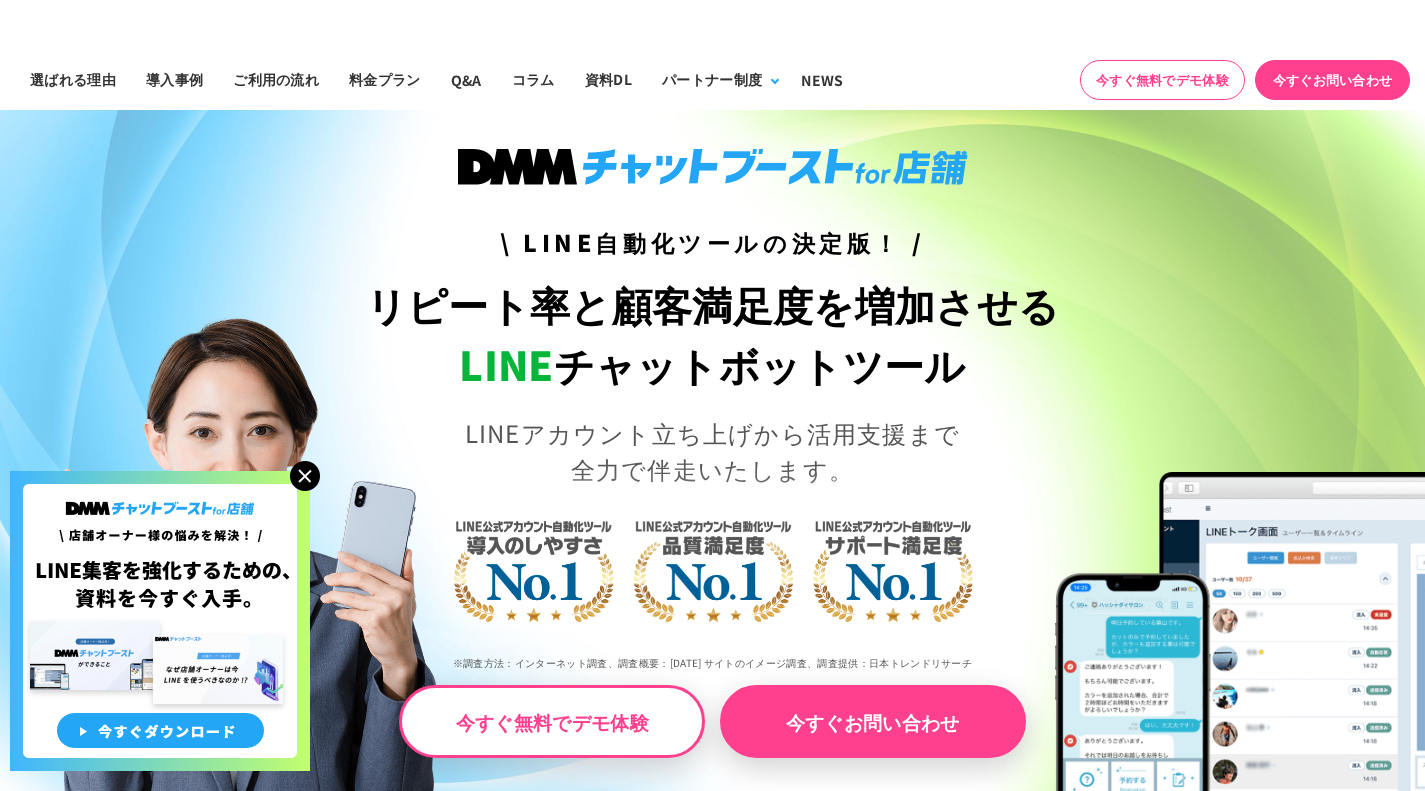 scroll, scrollTop: 0, scrollLeft: 0, axis: both 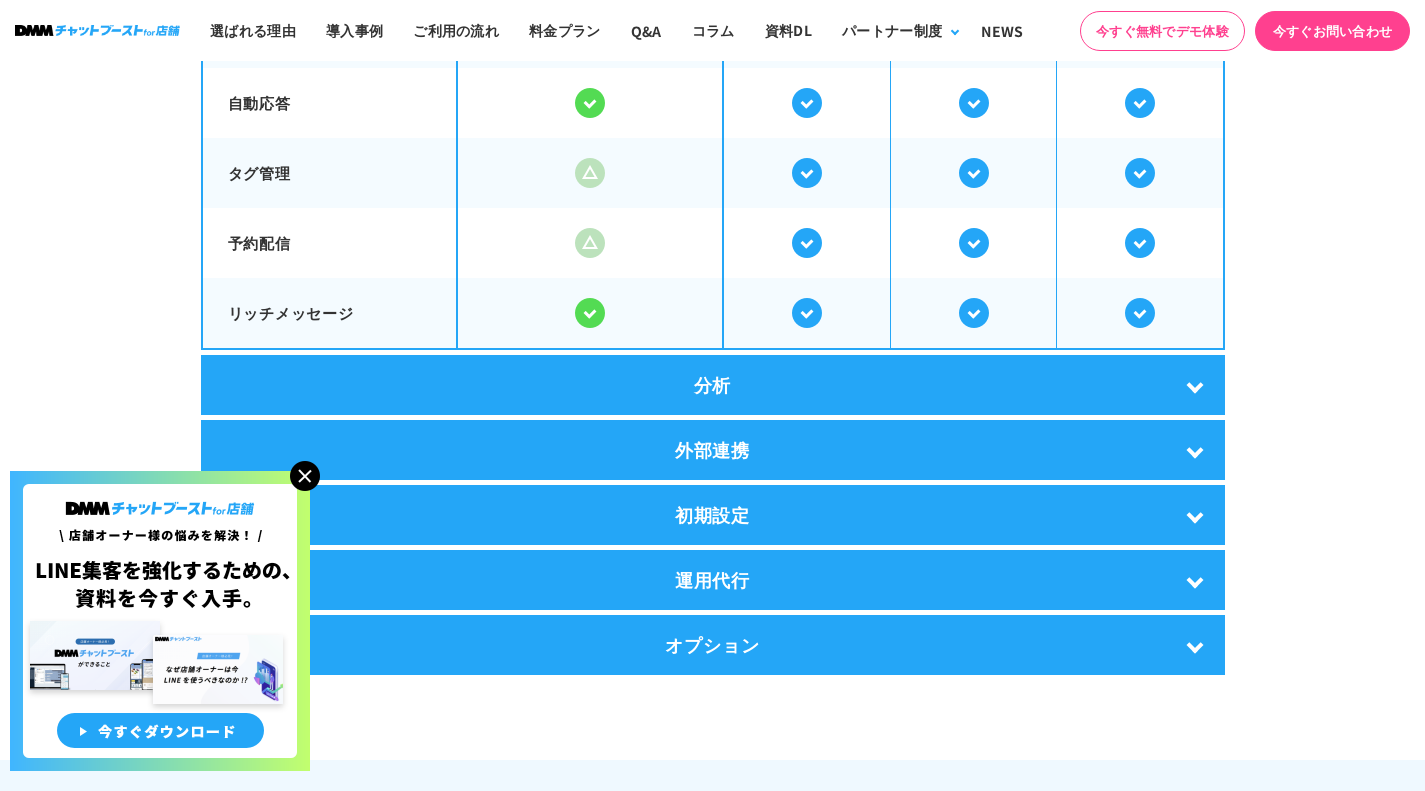 click at bounding box center [305, 476] 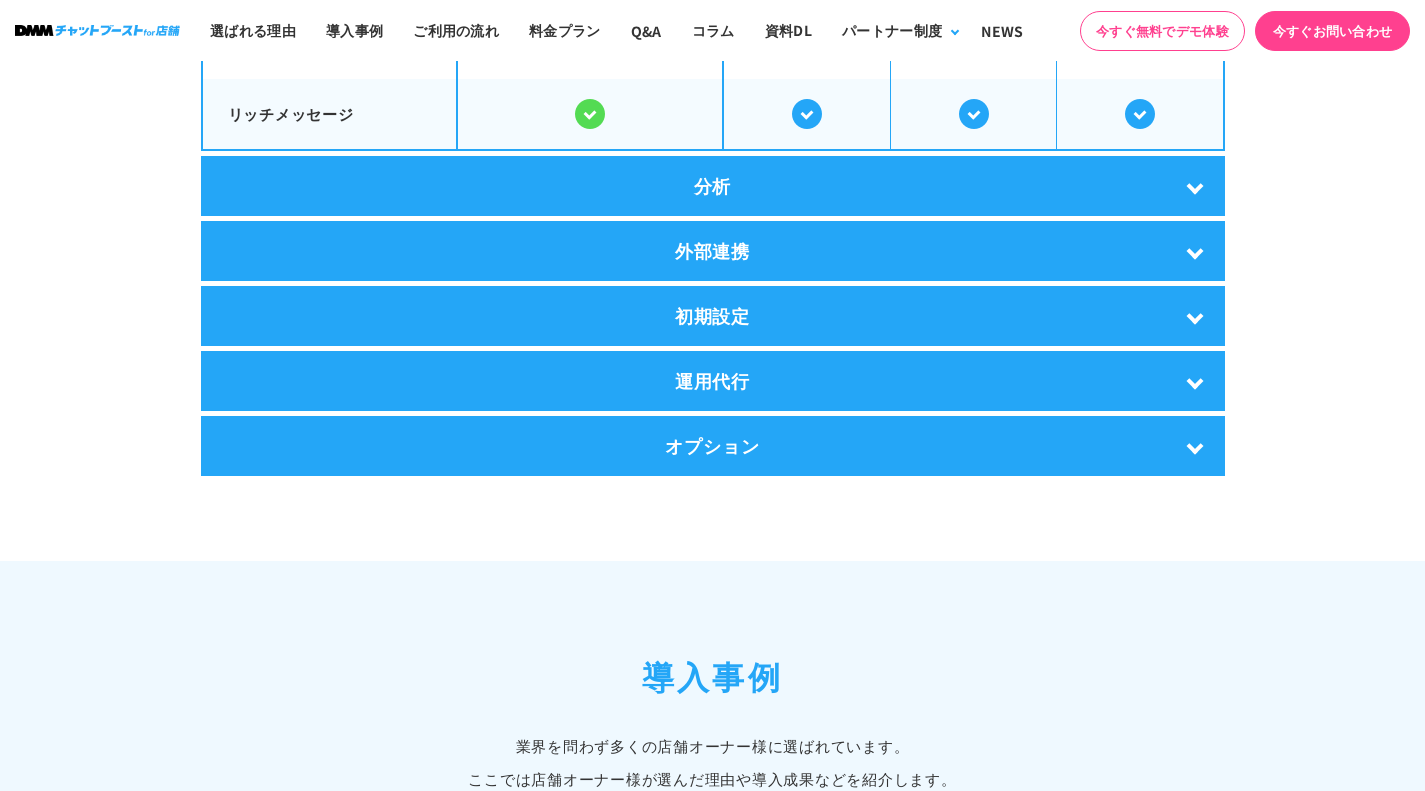scroll, scrollTop: 4000, scrollLeft: 0, axis: vertical 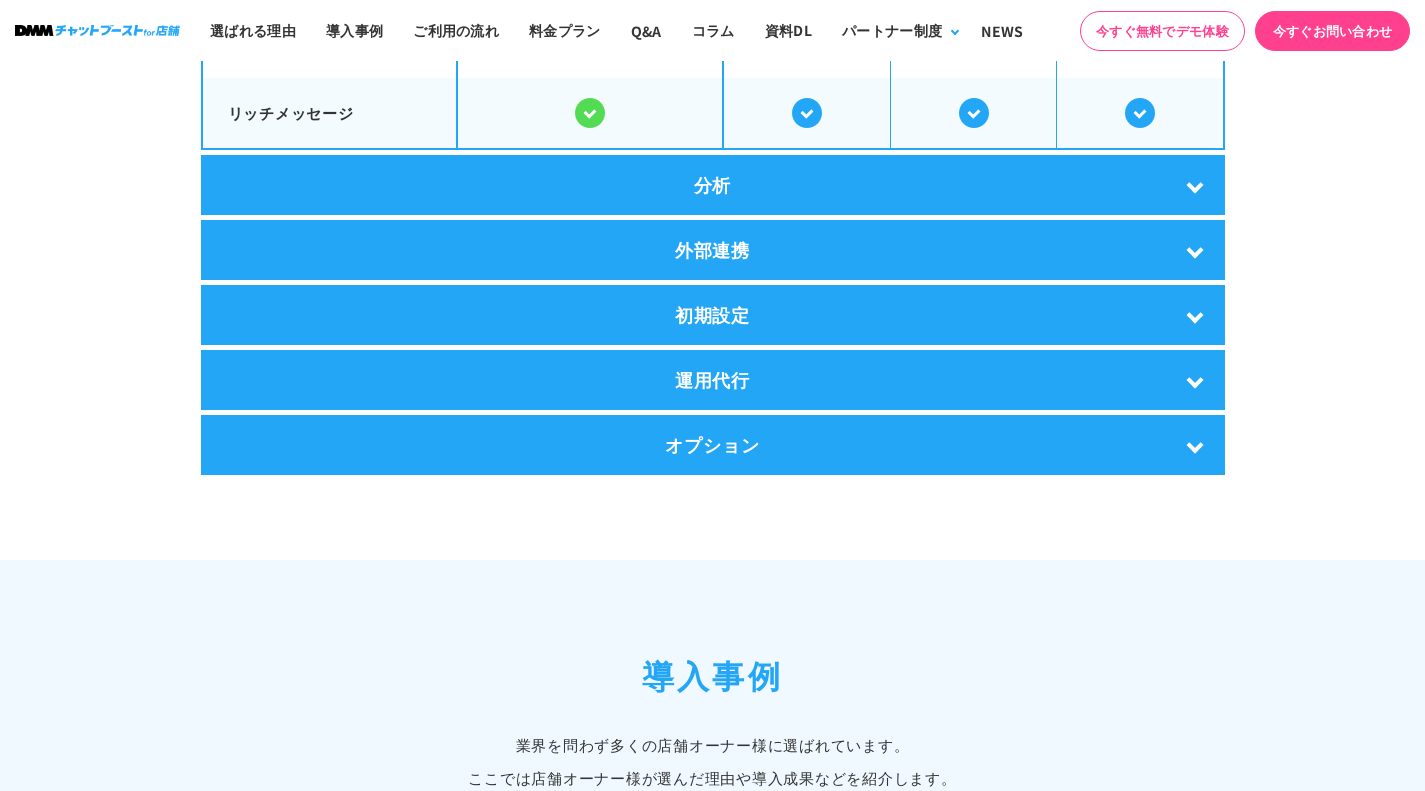 click on "外部連携" at bounding box center (713, 250) 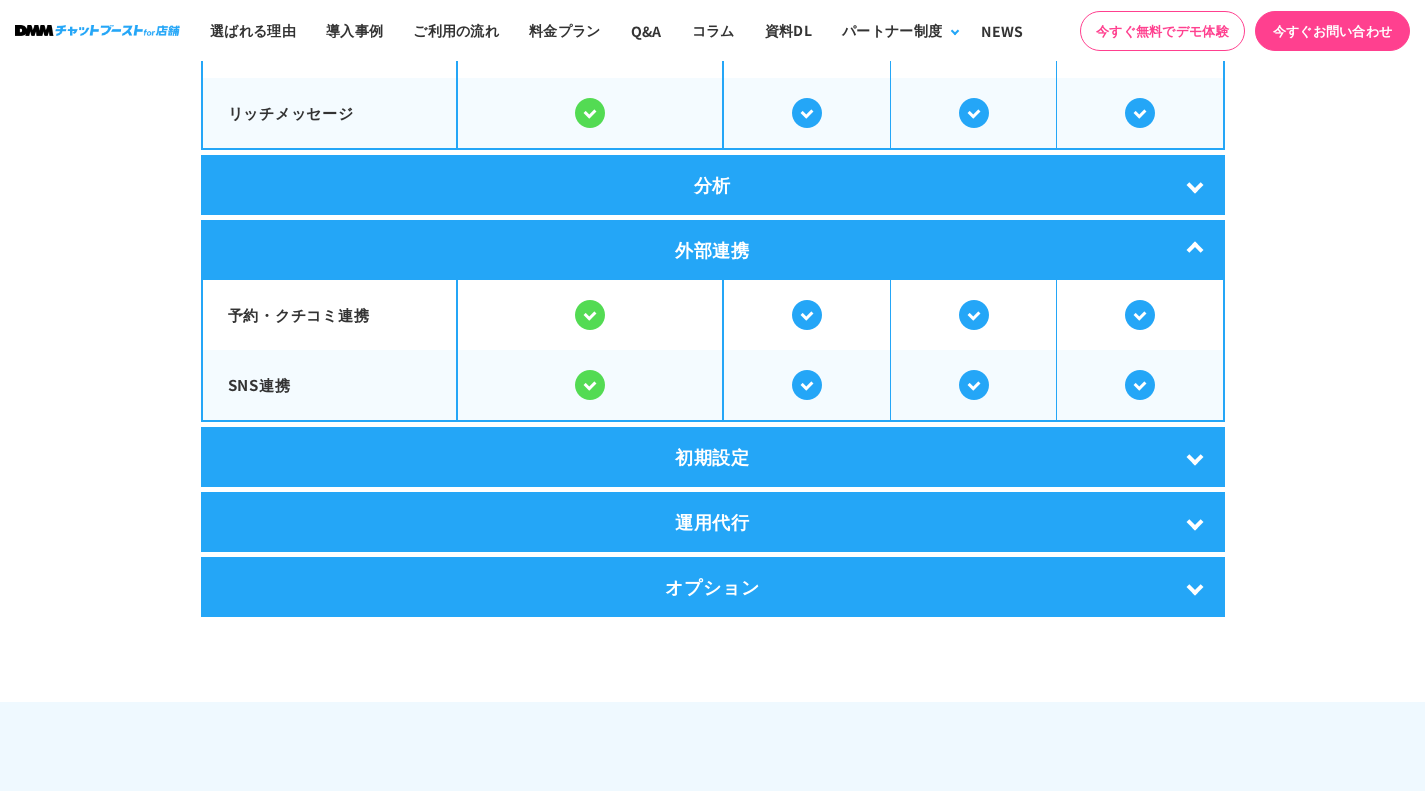 drag, startPoint x: 340, startPoint y: 304, endPoint x: 537, endPoint y: 313, distance: 197.20547 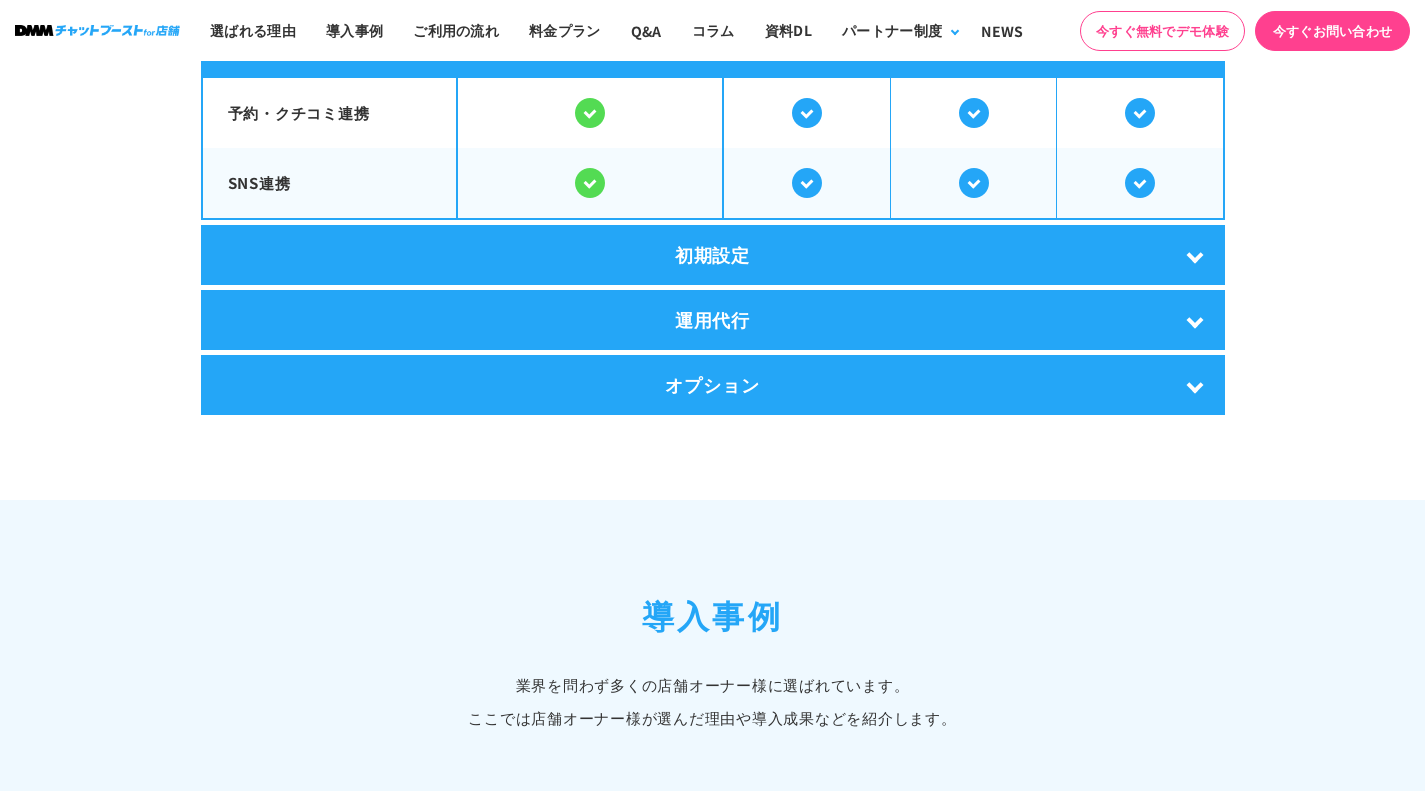 scroll, scrollTop: 4200, scrollLeft: 0, axis: vertical 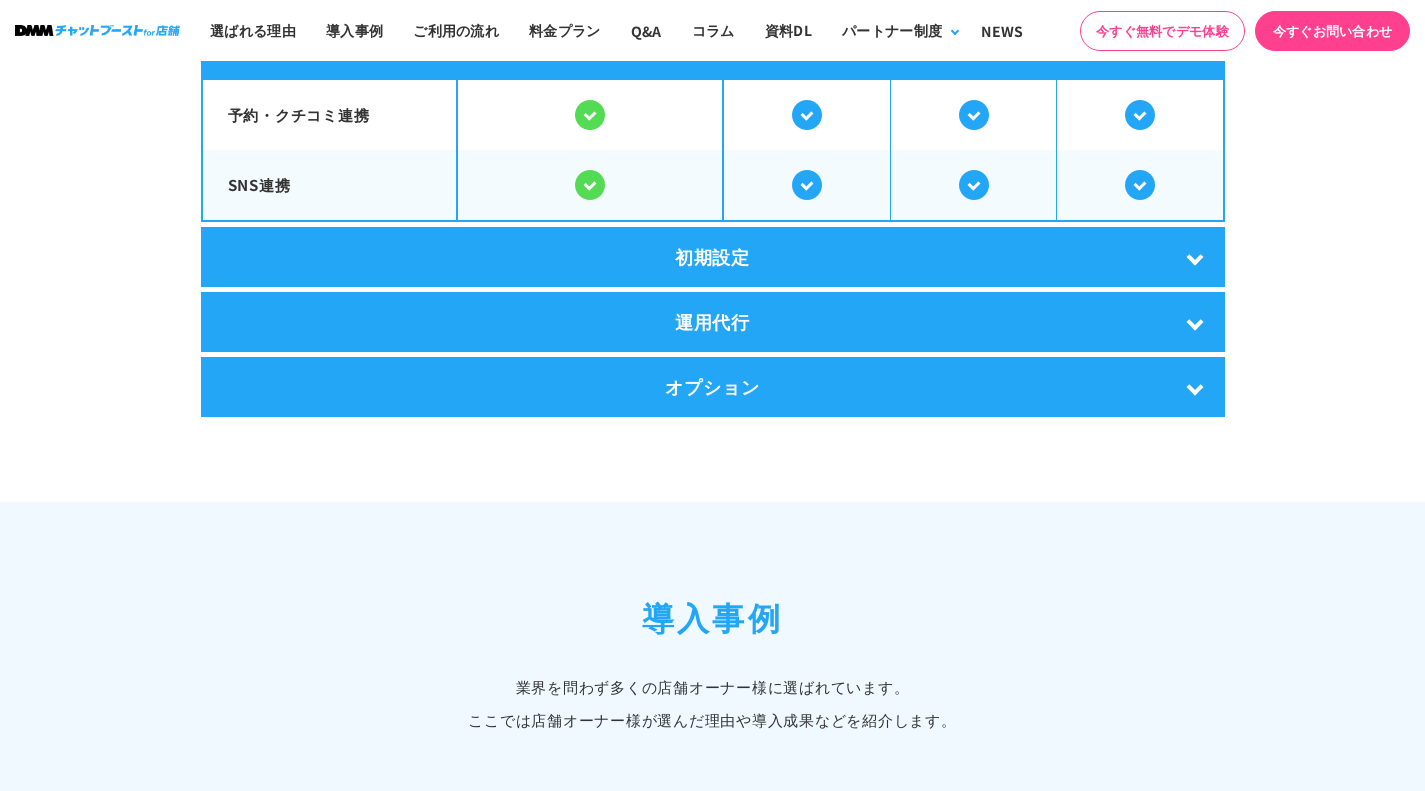 click on "初期設定" at bounding box center [713, 257] 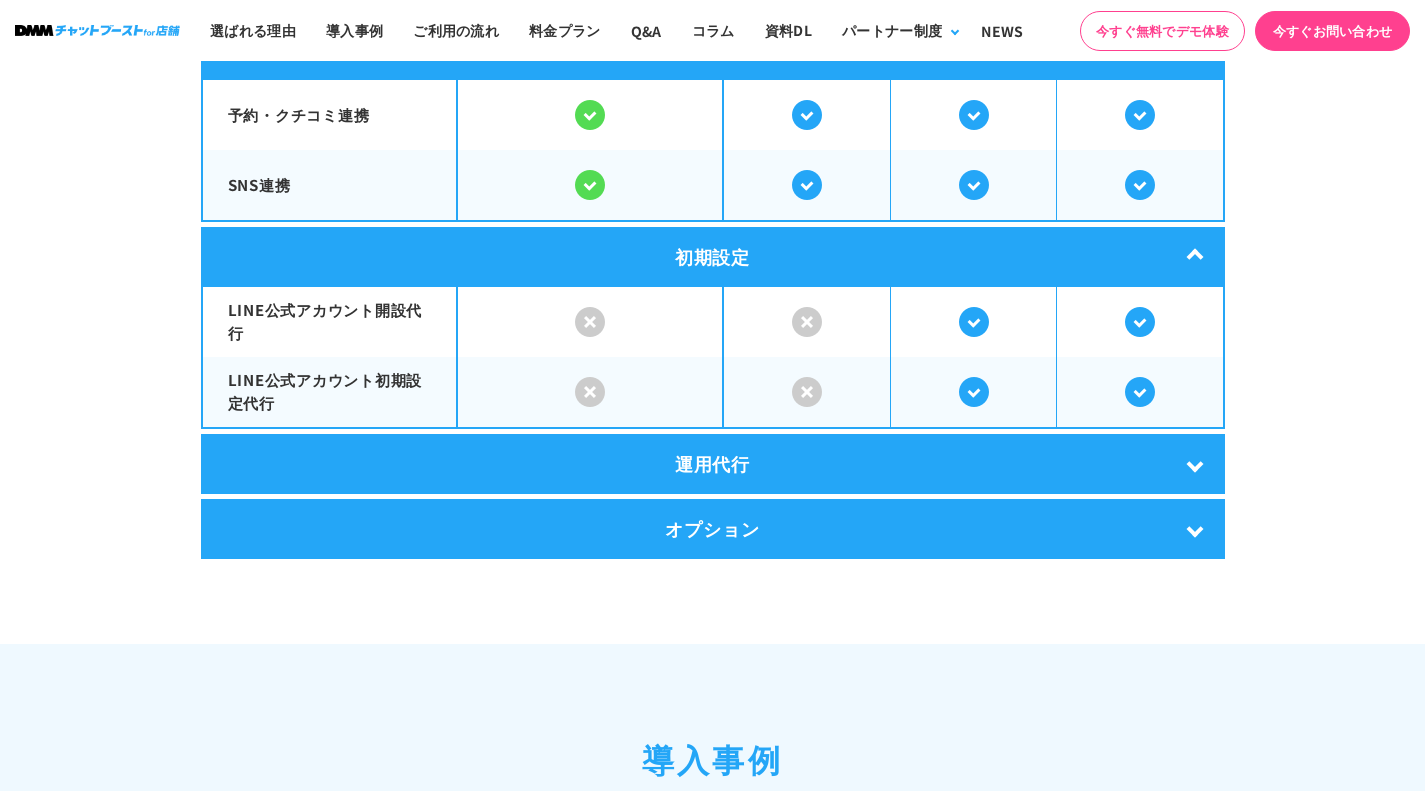 click on "初期設定" at bounding box center (713, 257) 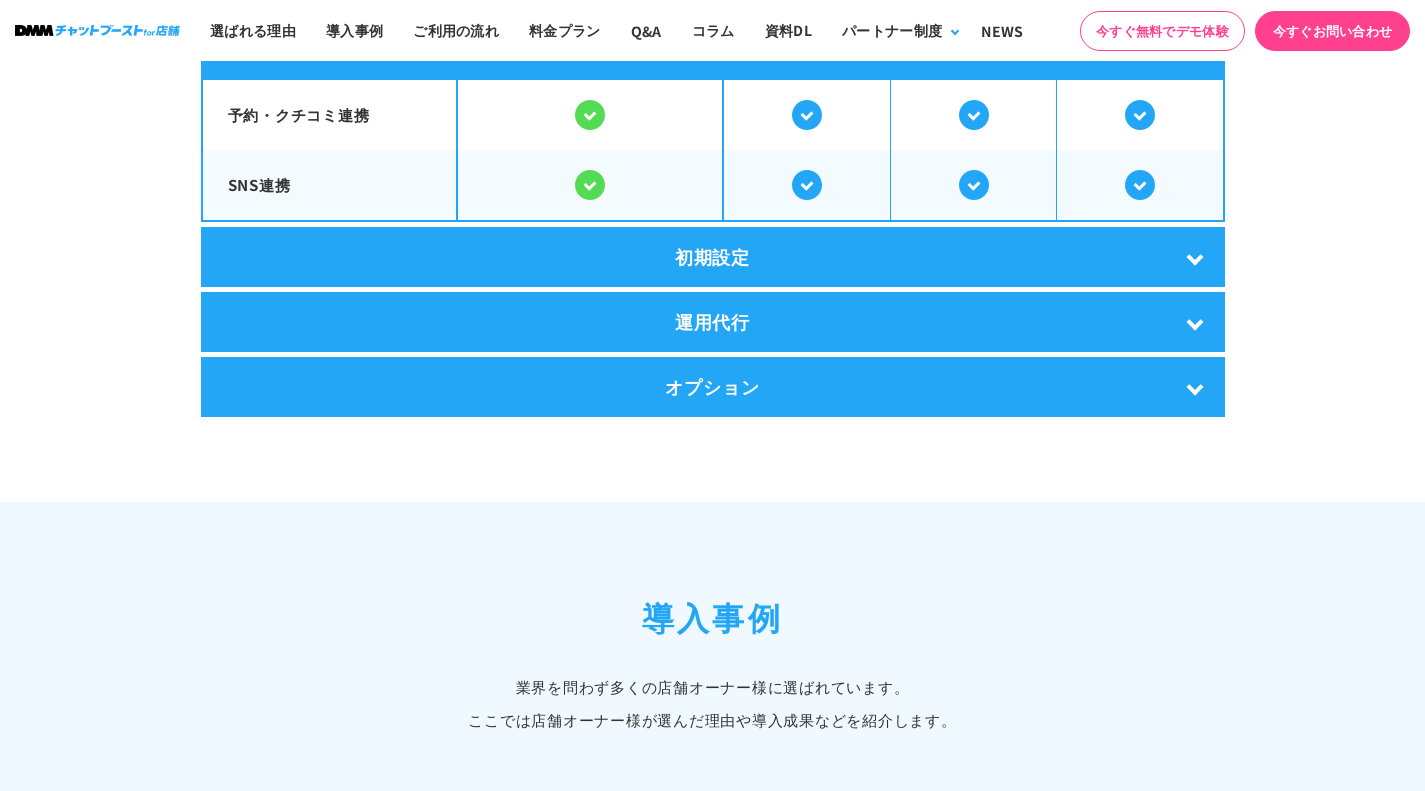 click on "オプション" at bounding box center [713, 387] 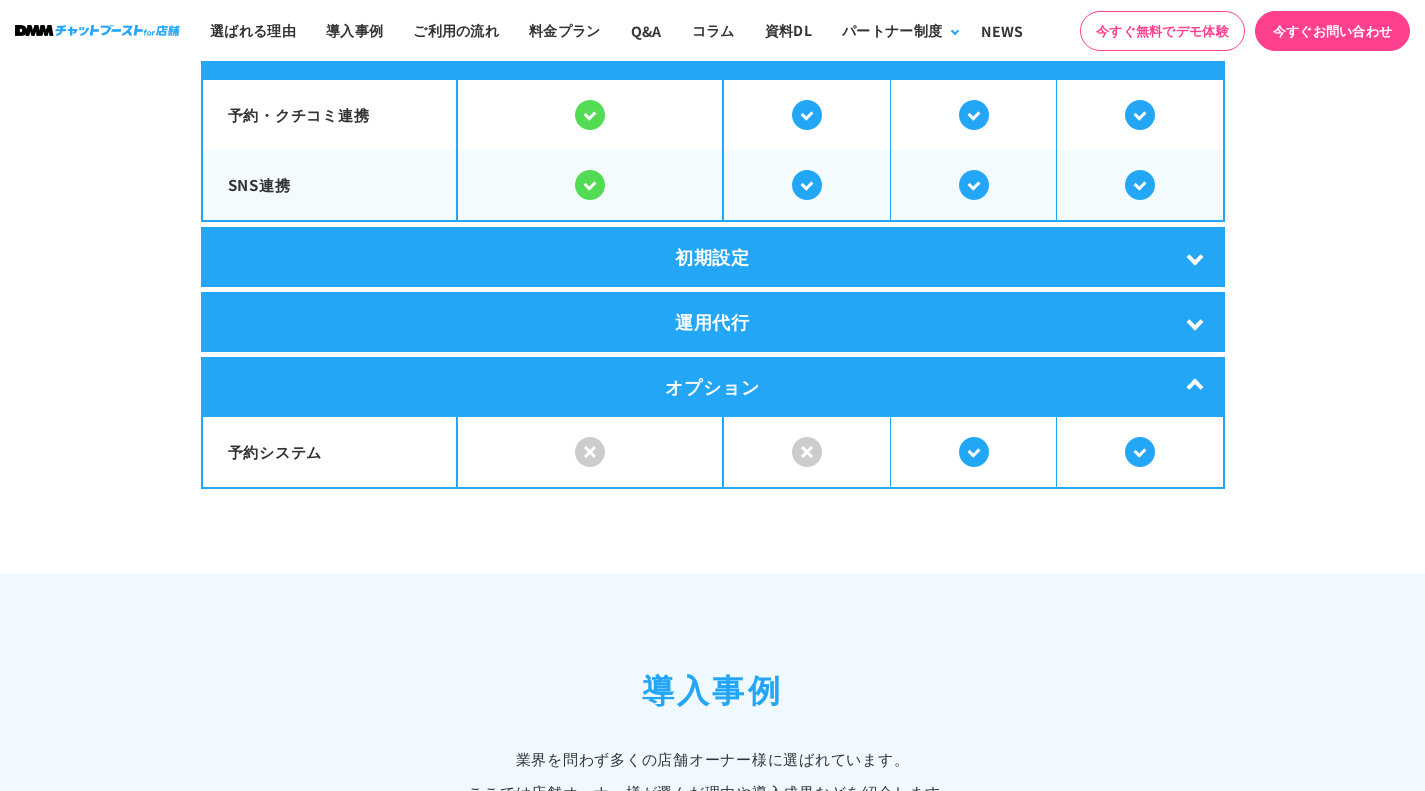 click on "オプション" at bounding box center (713, 387) 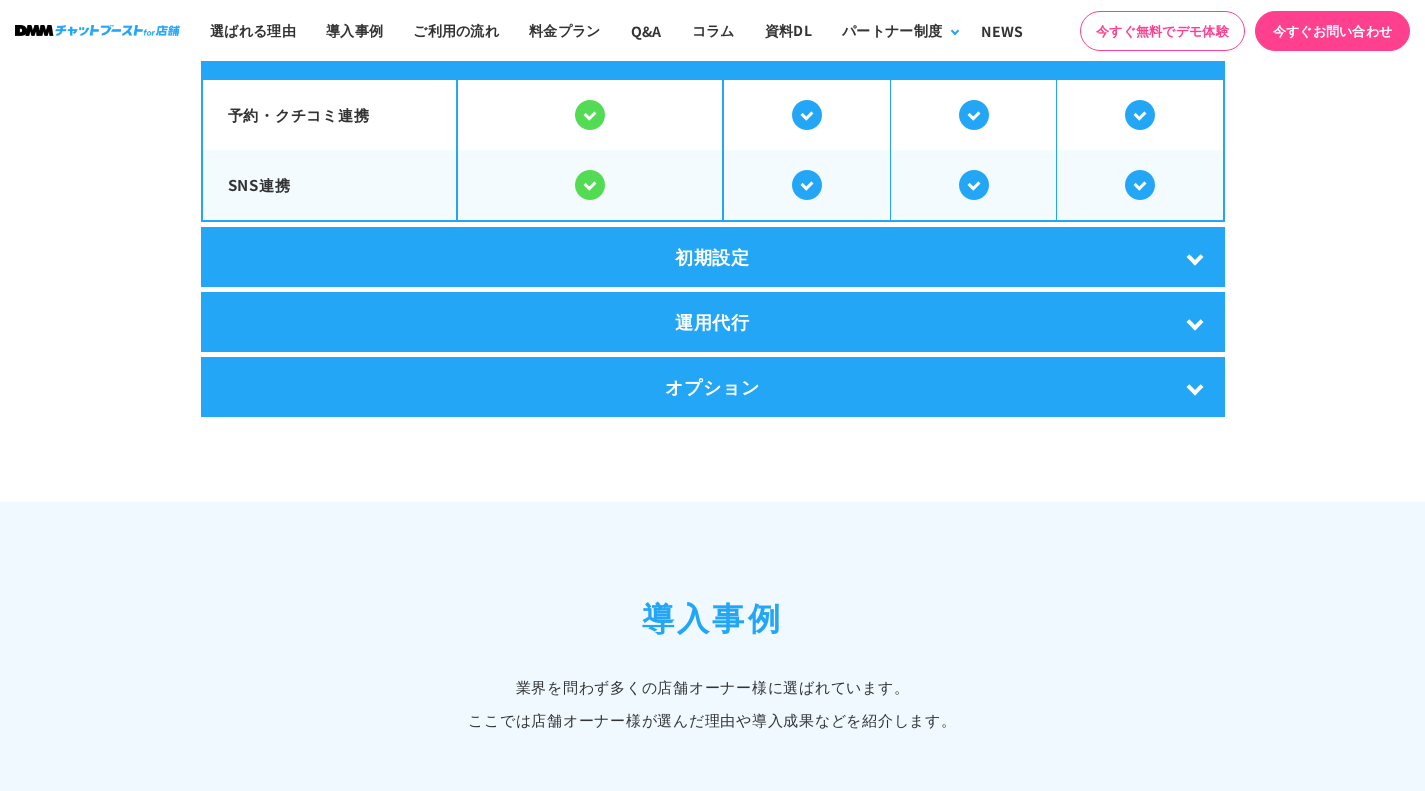 click on "オプション" at bounding box center (713, 387) 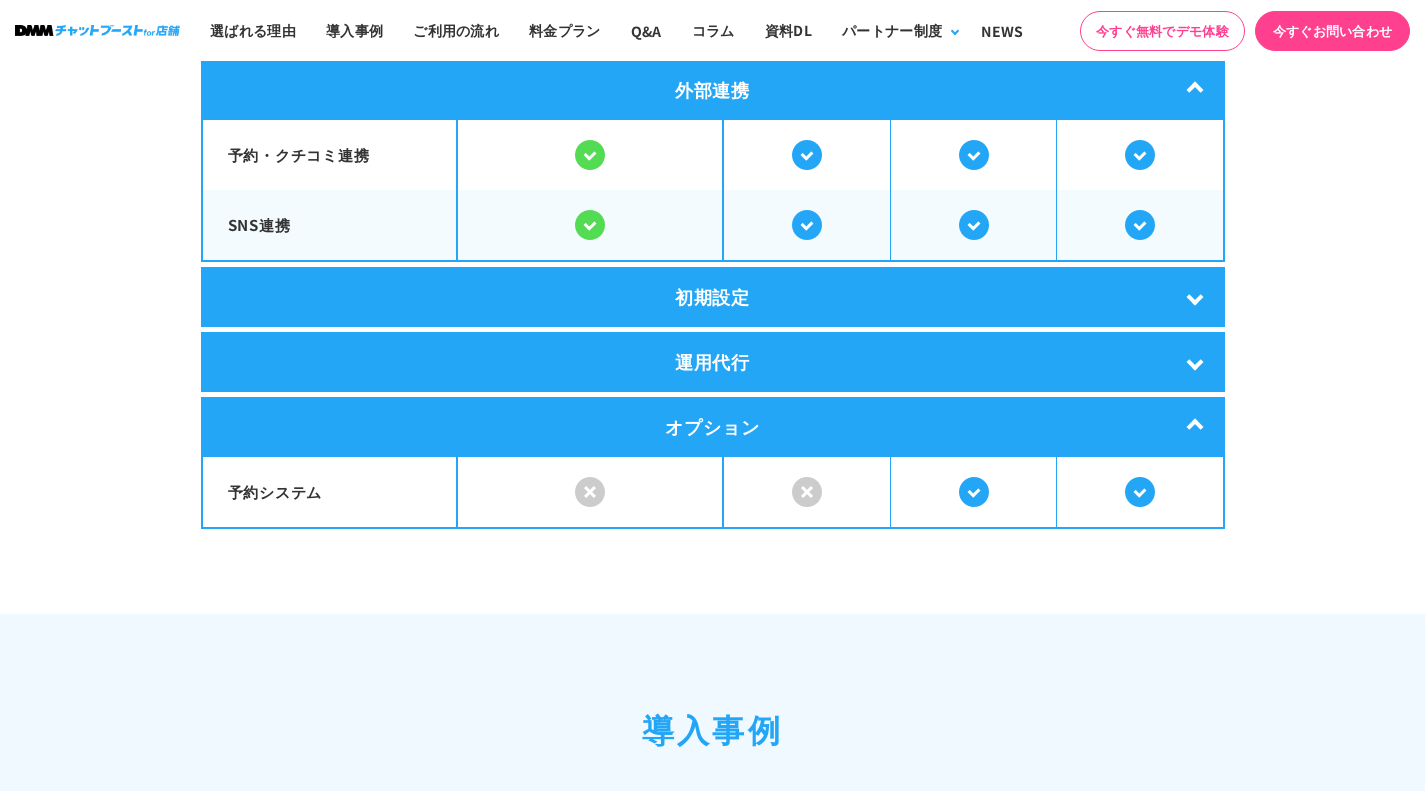 scroll, scrollTop: 4200, scrollLeft: 0, axis: vertical 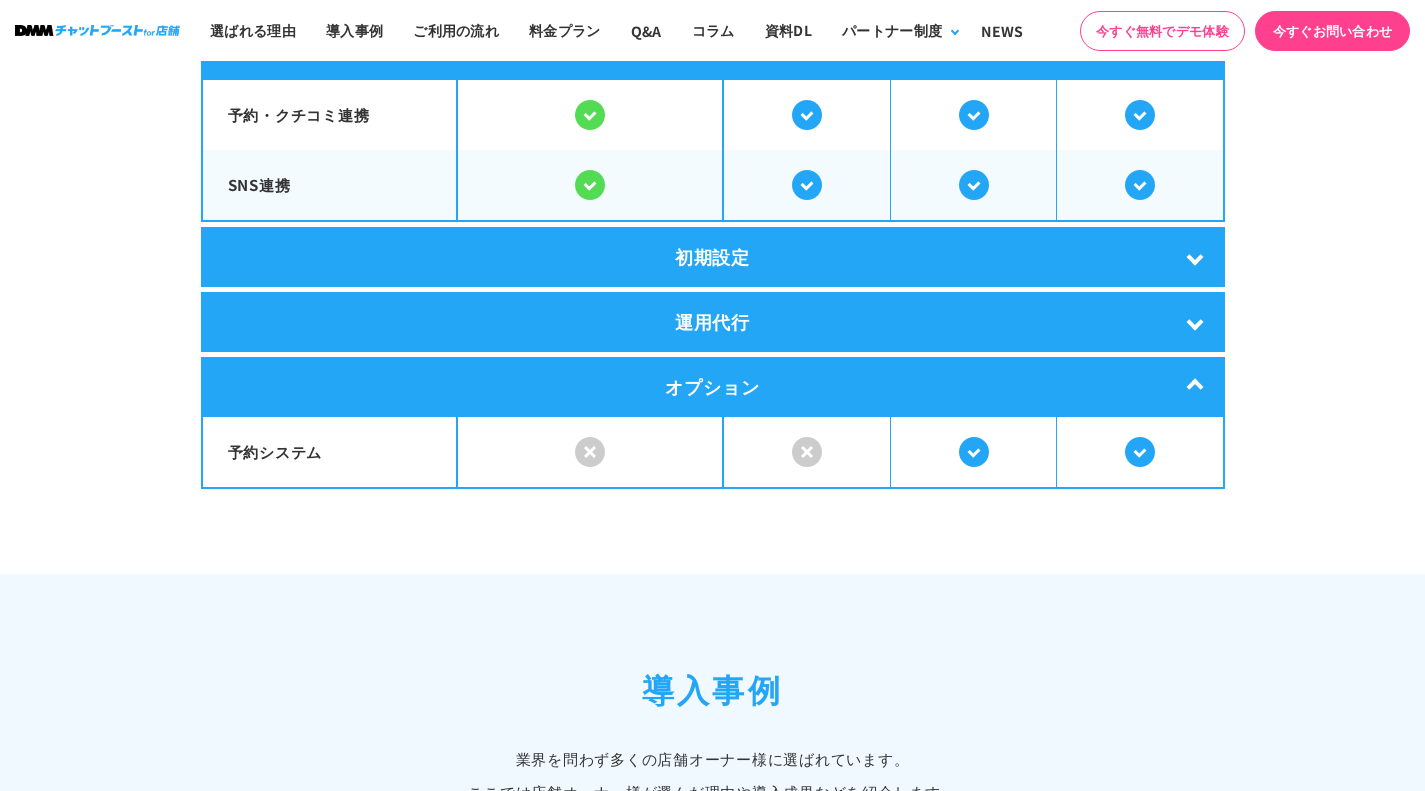 click on "運用代行" at bounding box center (713, 322) 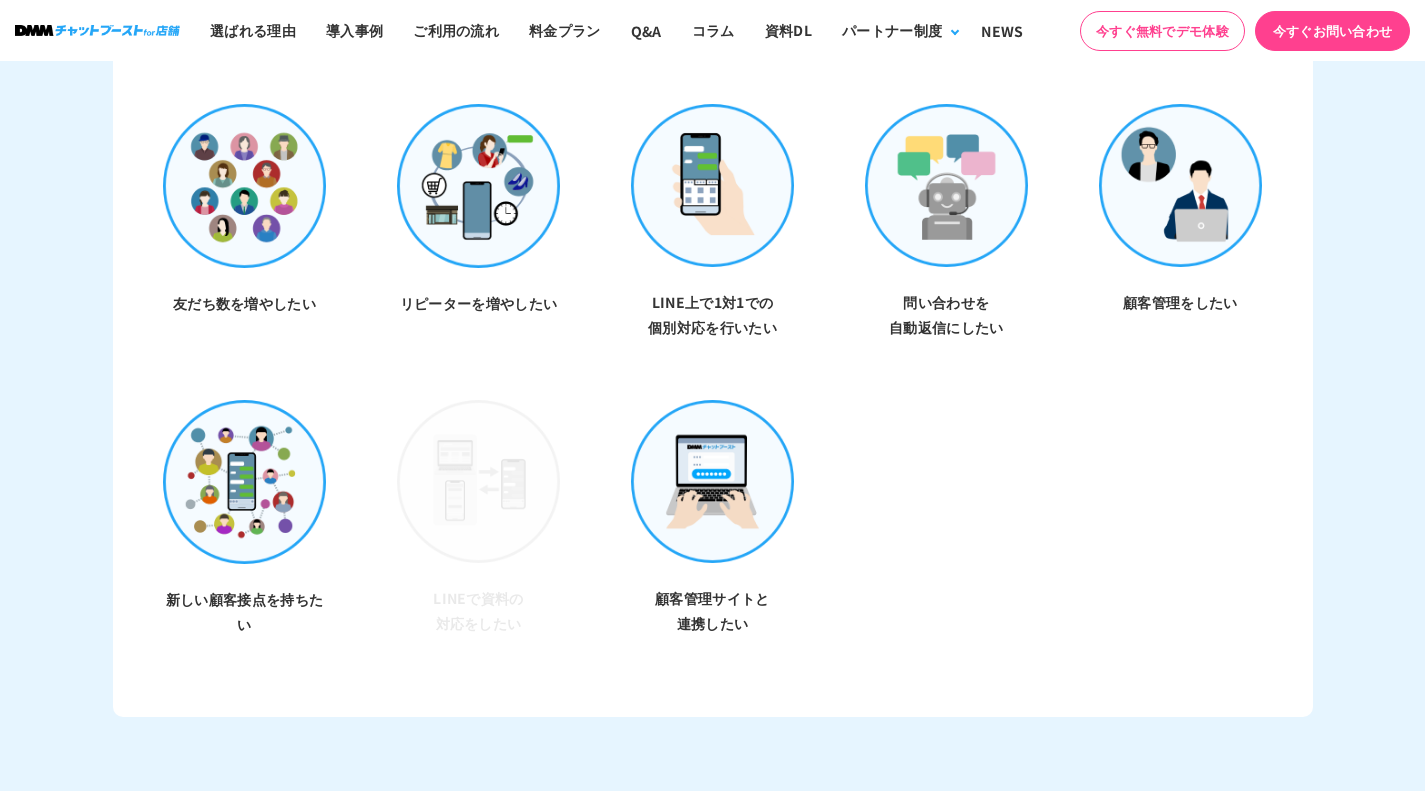 scroll, scrollTop: 6200, scrollLeft: 0, axis: vertical 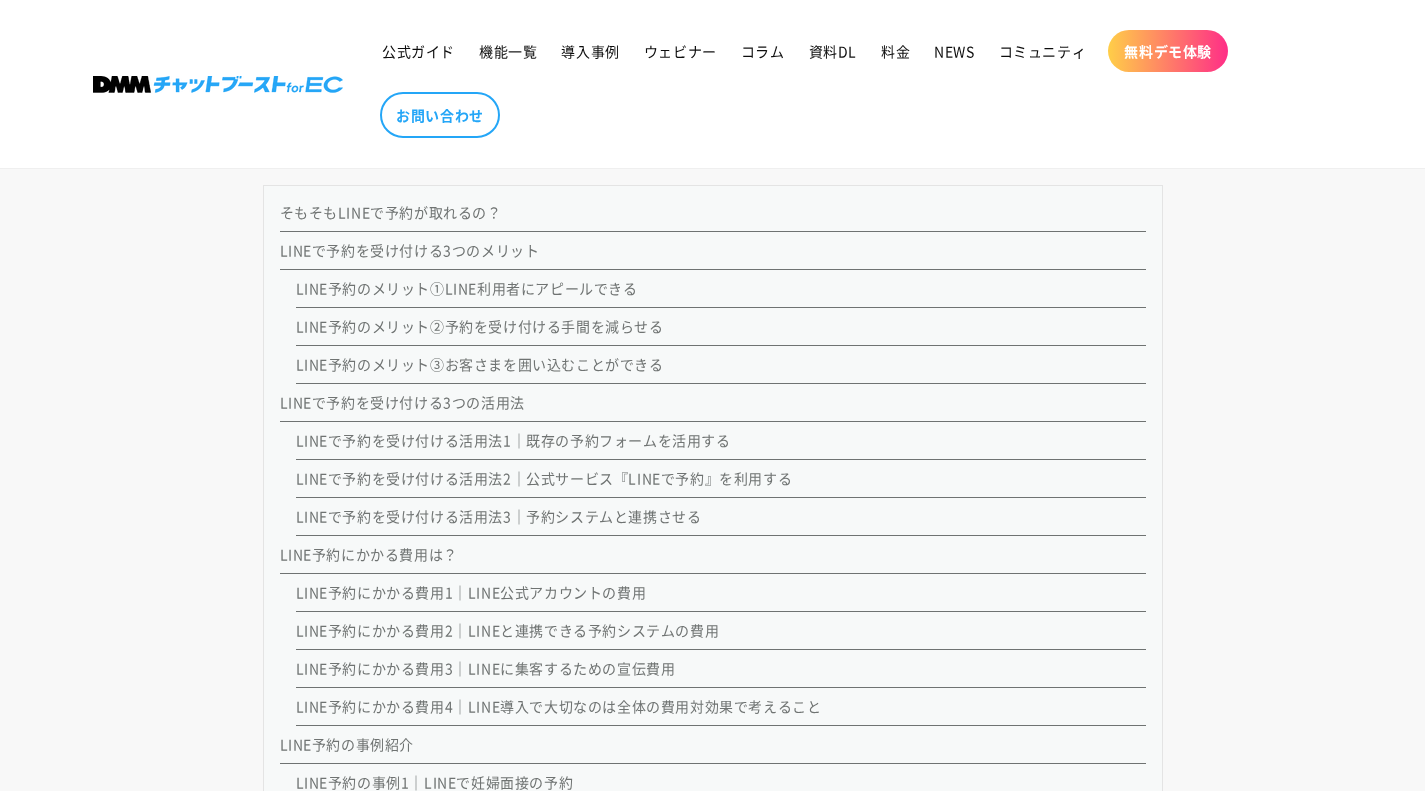 click on "LINEで予約を受け付ける活用法3｜予約システムと連携させる" at bounding box center [499, 516] 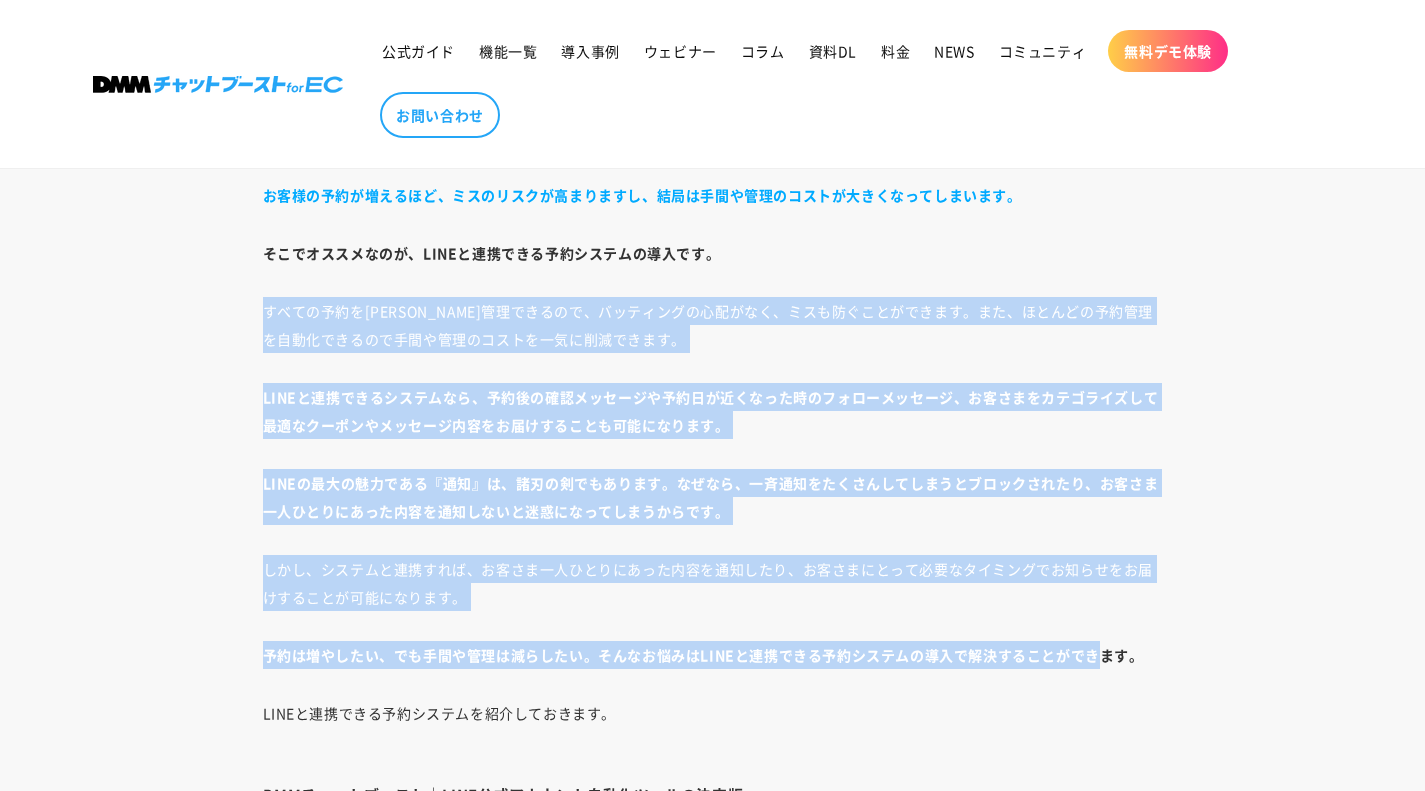 drag, startPoint x: 254, startPoint y: 314, endPoint x: 1097, endPoint y: 617, distance: 895.8002 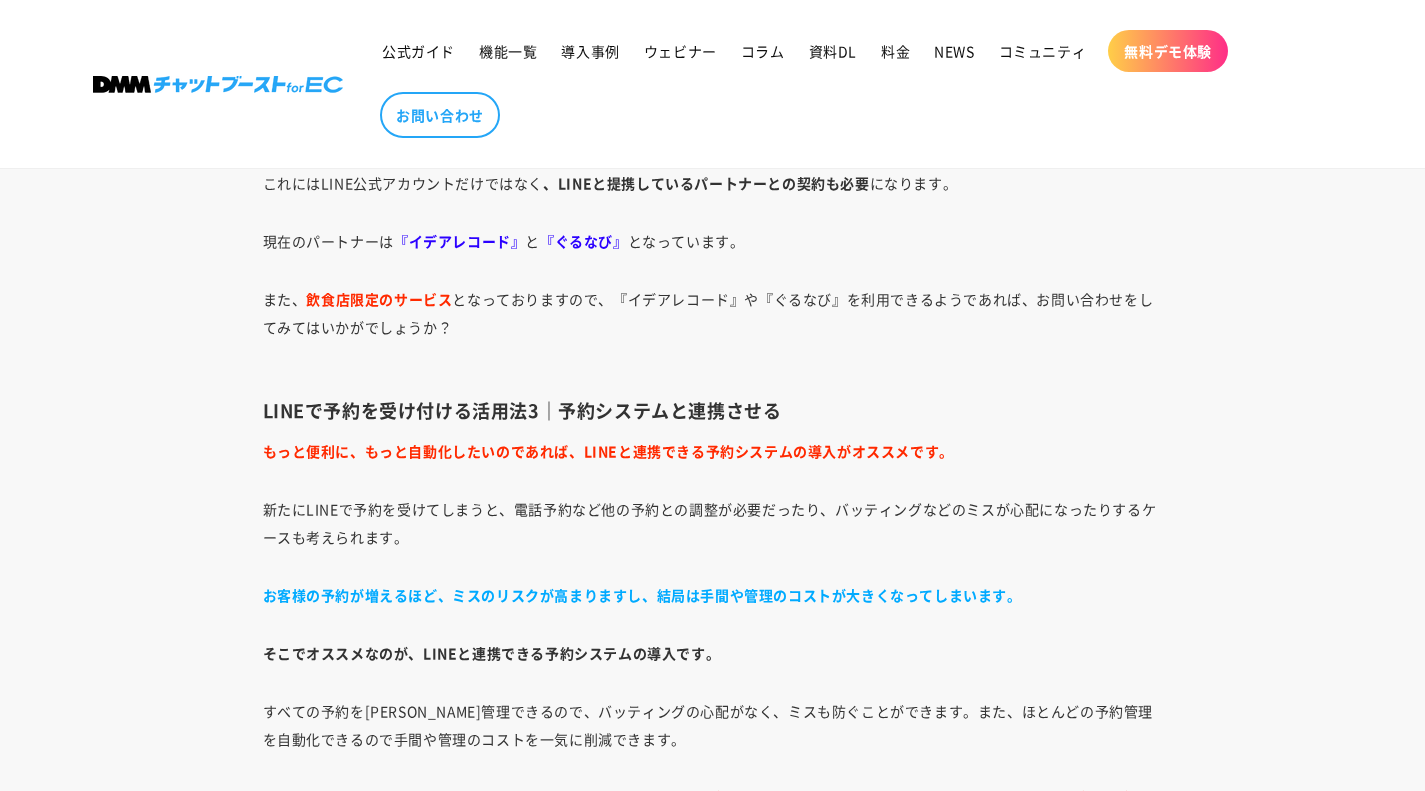 scroll, scrollTop: 12389, scrollLeft: 0, axis: vertical 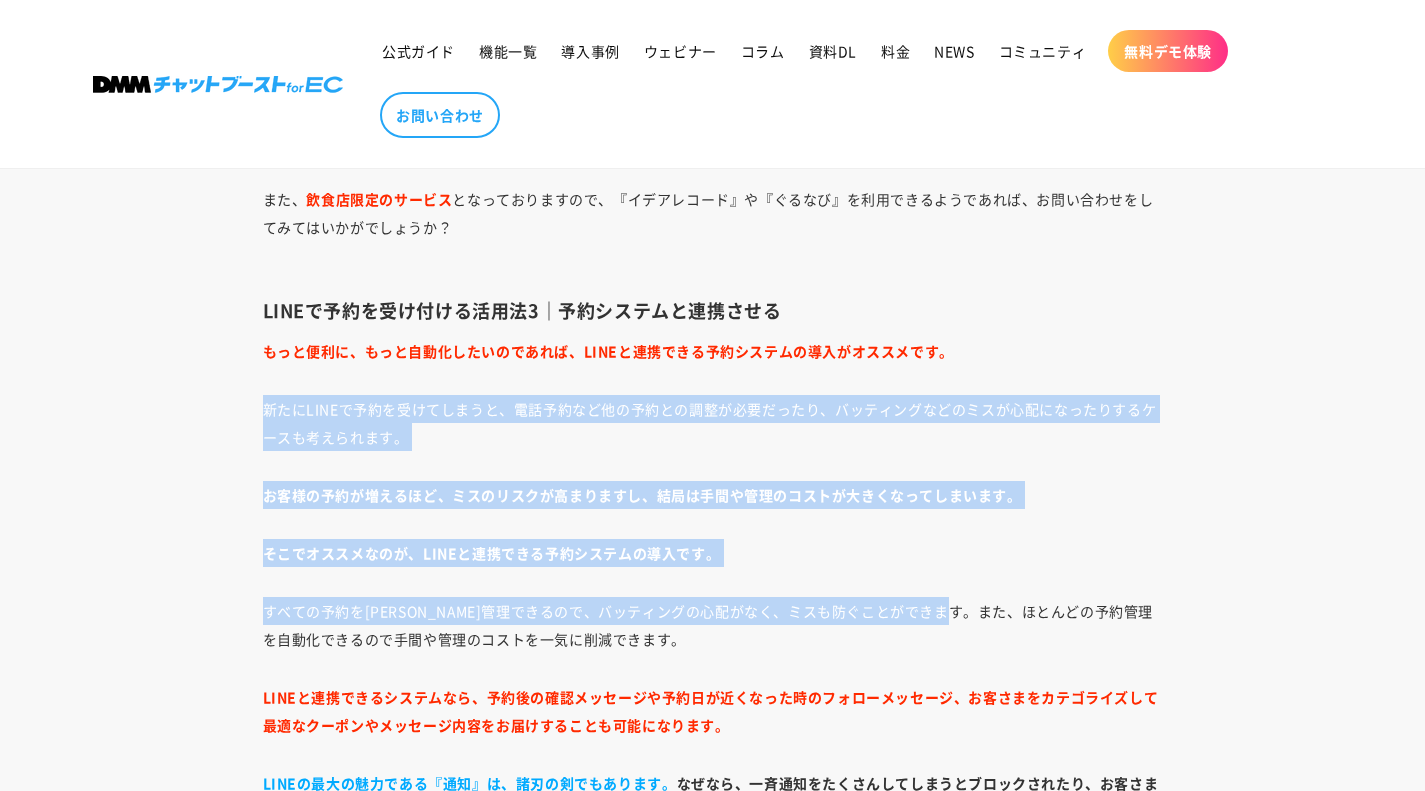 drag, startPoint x: 264, startPoint y: 392, endPoint x: 880, endPoint y: 575, distance: 642.608 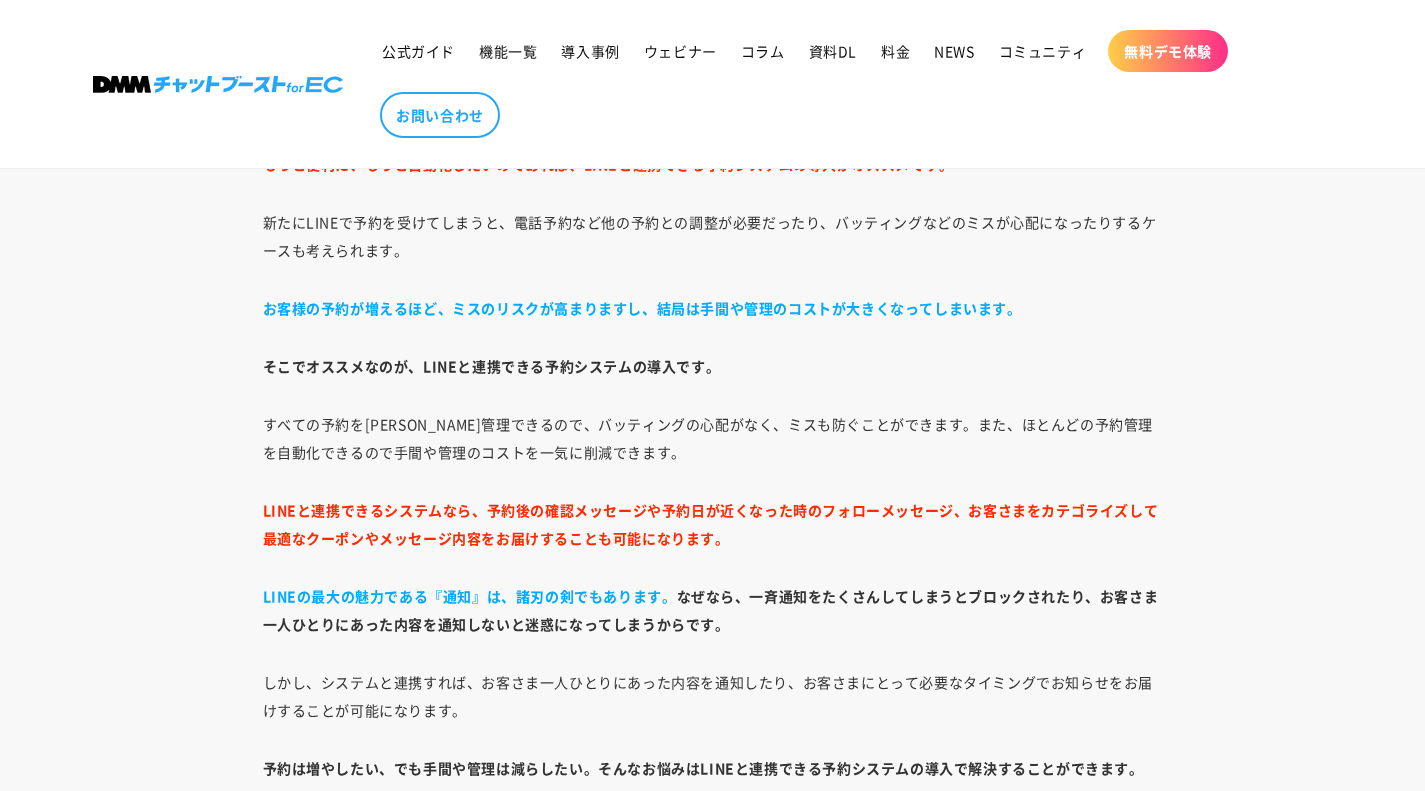 scroll, scrollTop: 12589, scrollLeft: 0, axis: vertical 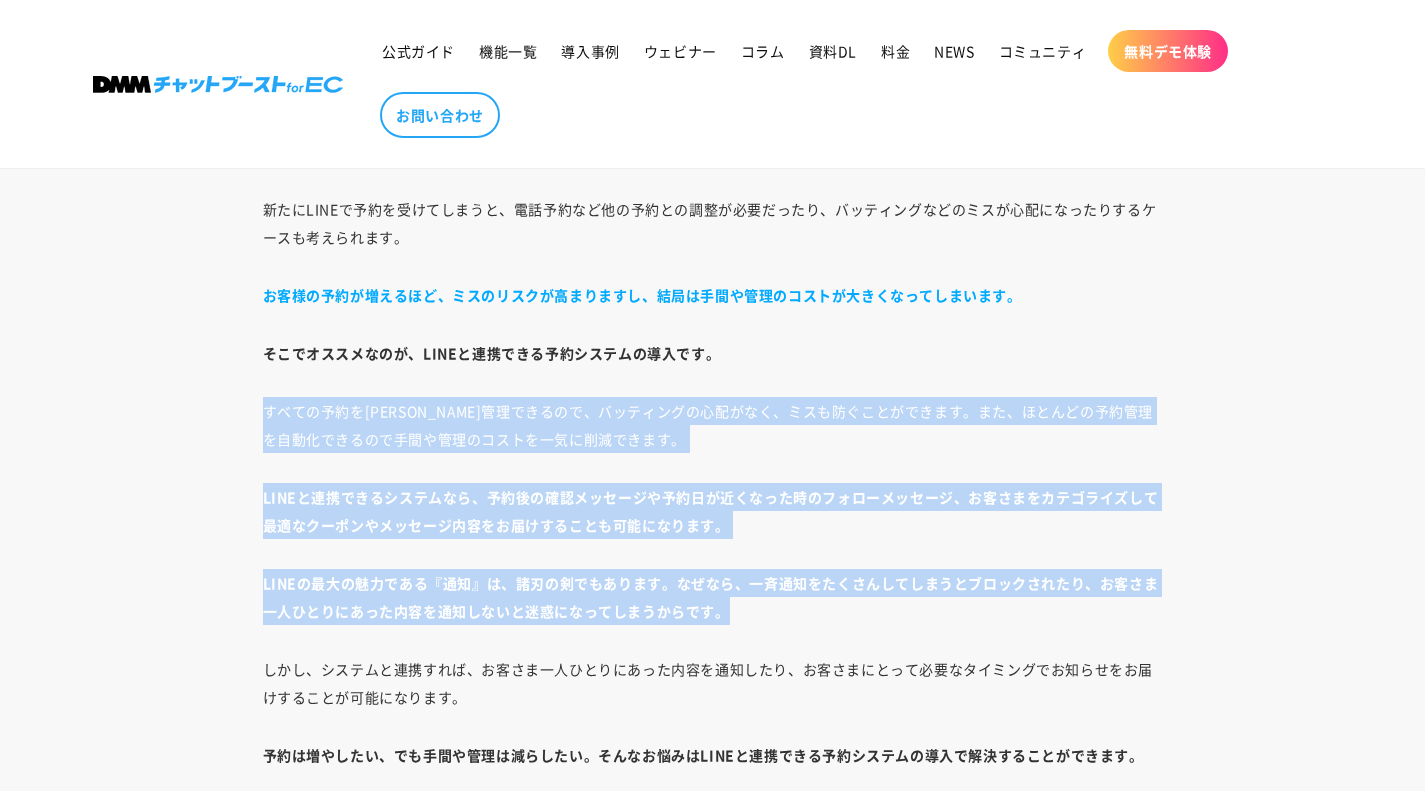 drag, startPoint x: 245, startPoint y: 399, endPoint x: 911, endPoint y: 622, distance: 702.3425 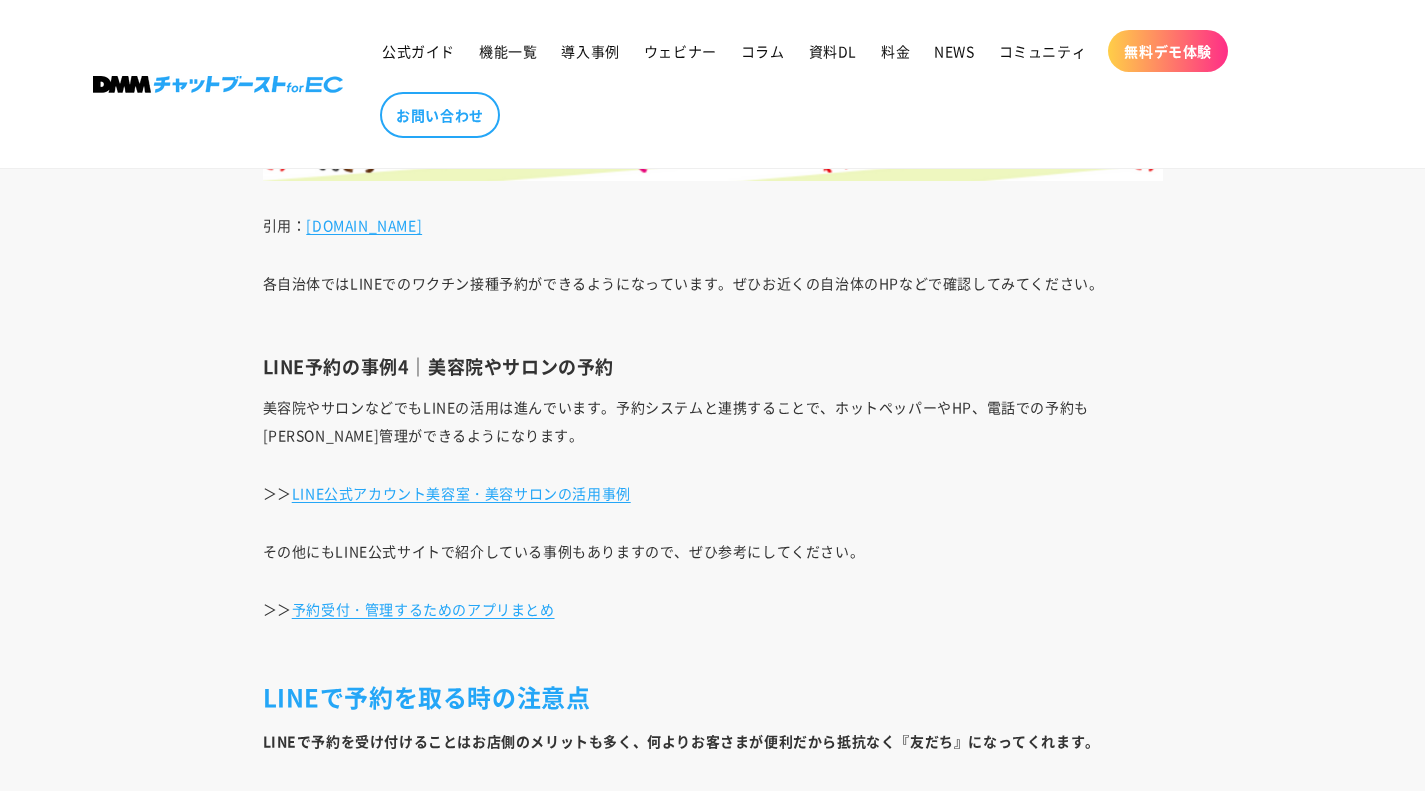 scroll, scrollTop: 19389, scrollLeft: 0, axis: vertical 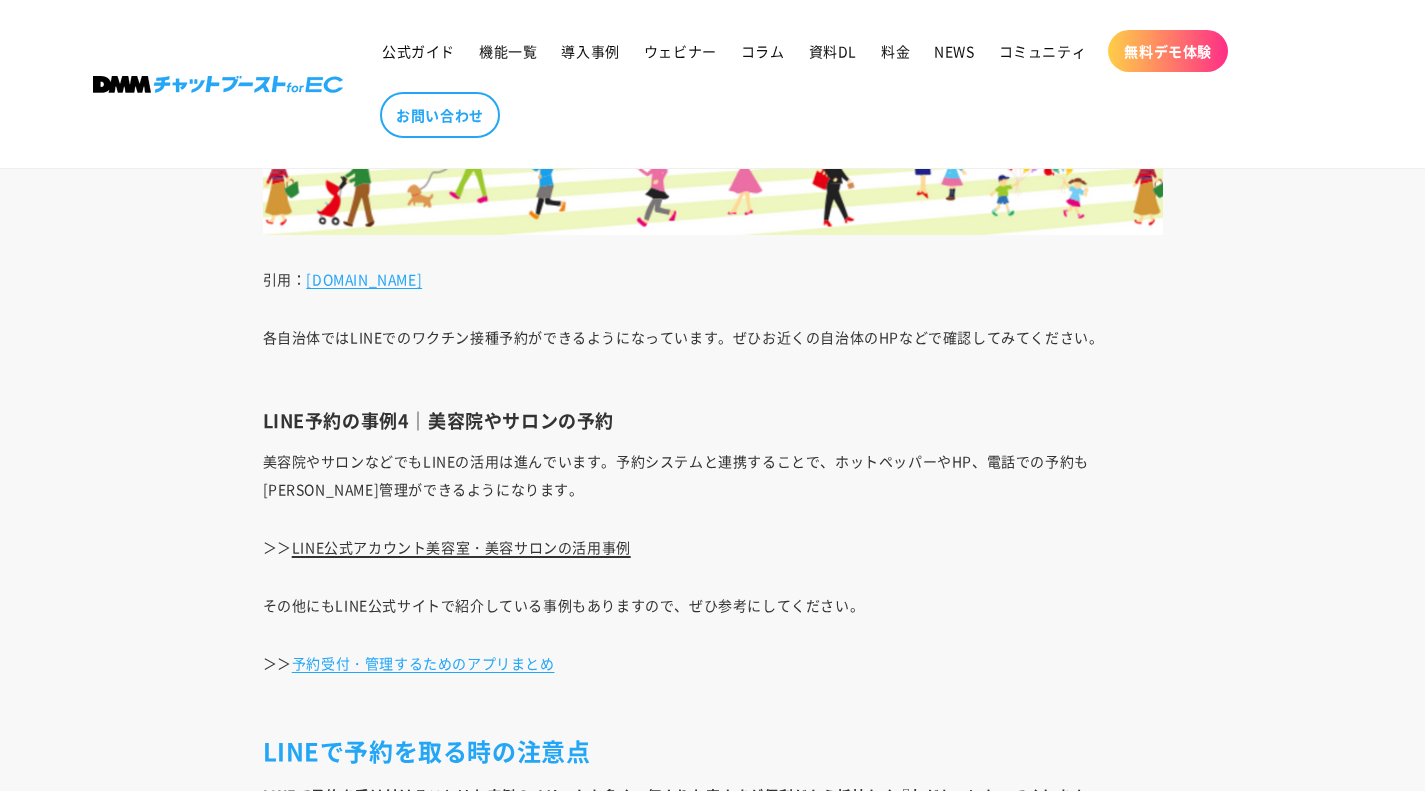 click on "LINE公式アカウント美容室・美容サロンの活用事例" at bounding box center [461, 547] 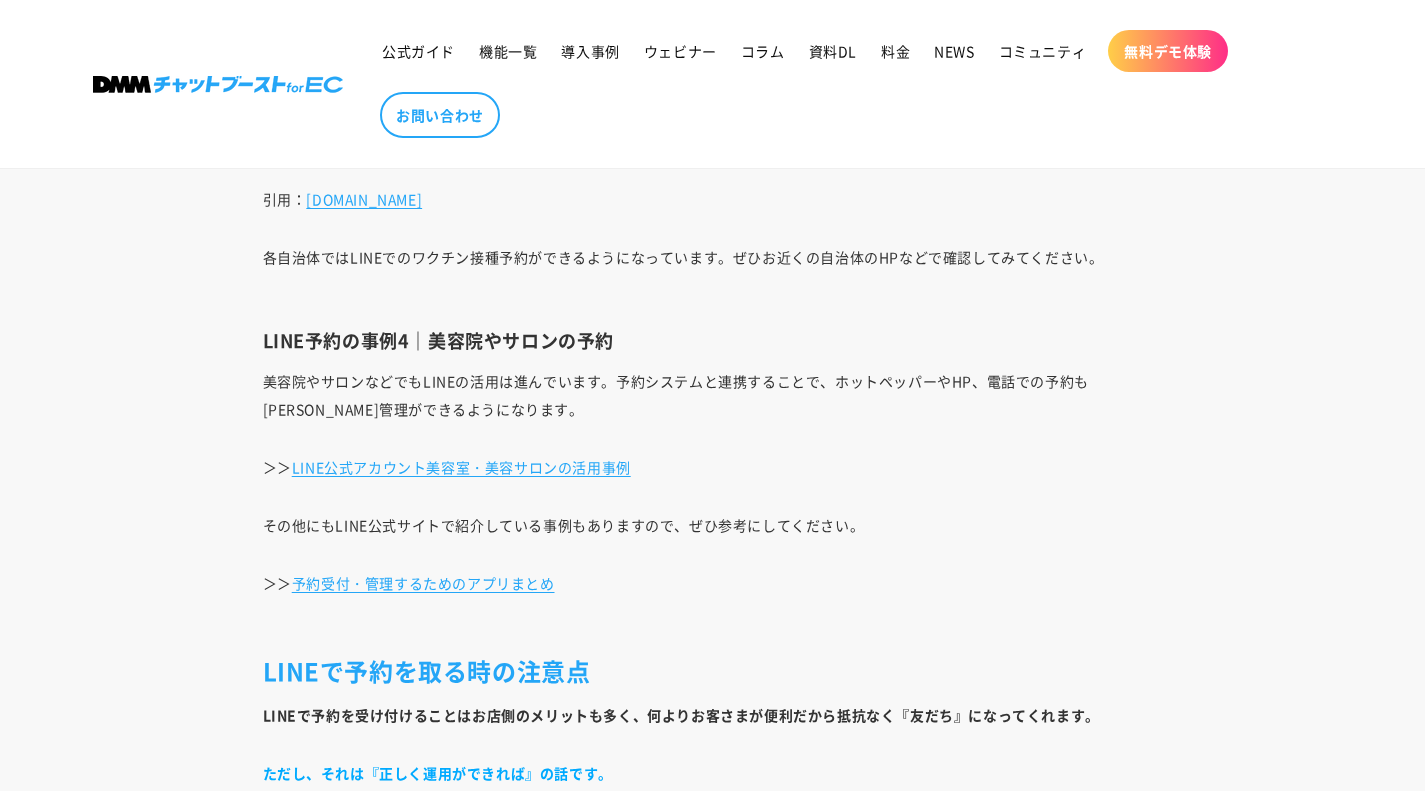 scroll, scrollTop: 19489, scrollLeft: 0, axis: vertical 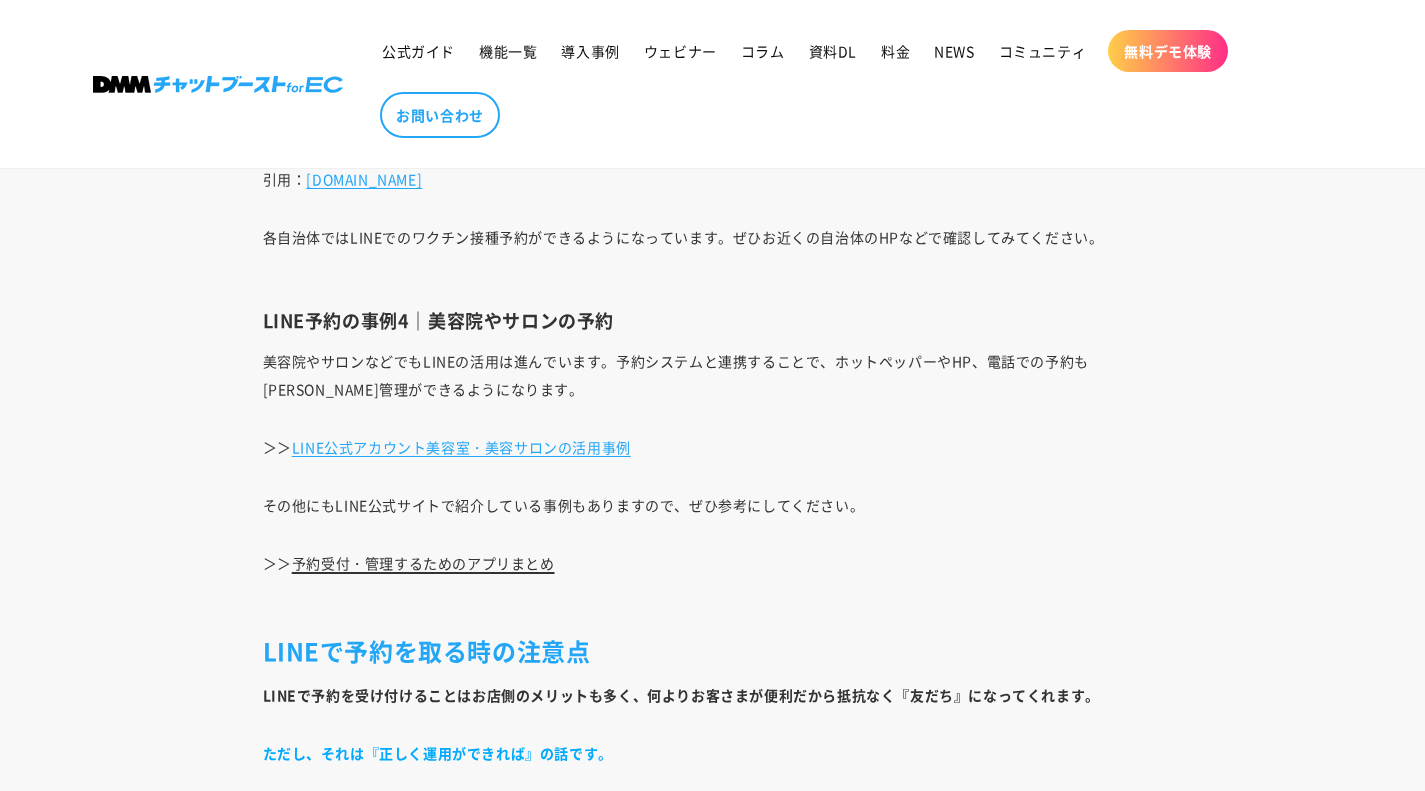click on "予約受付・管理するためのアプリまとめ" at bounding box center (423, 563) 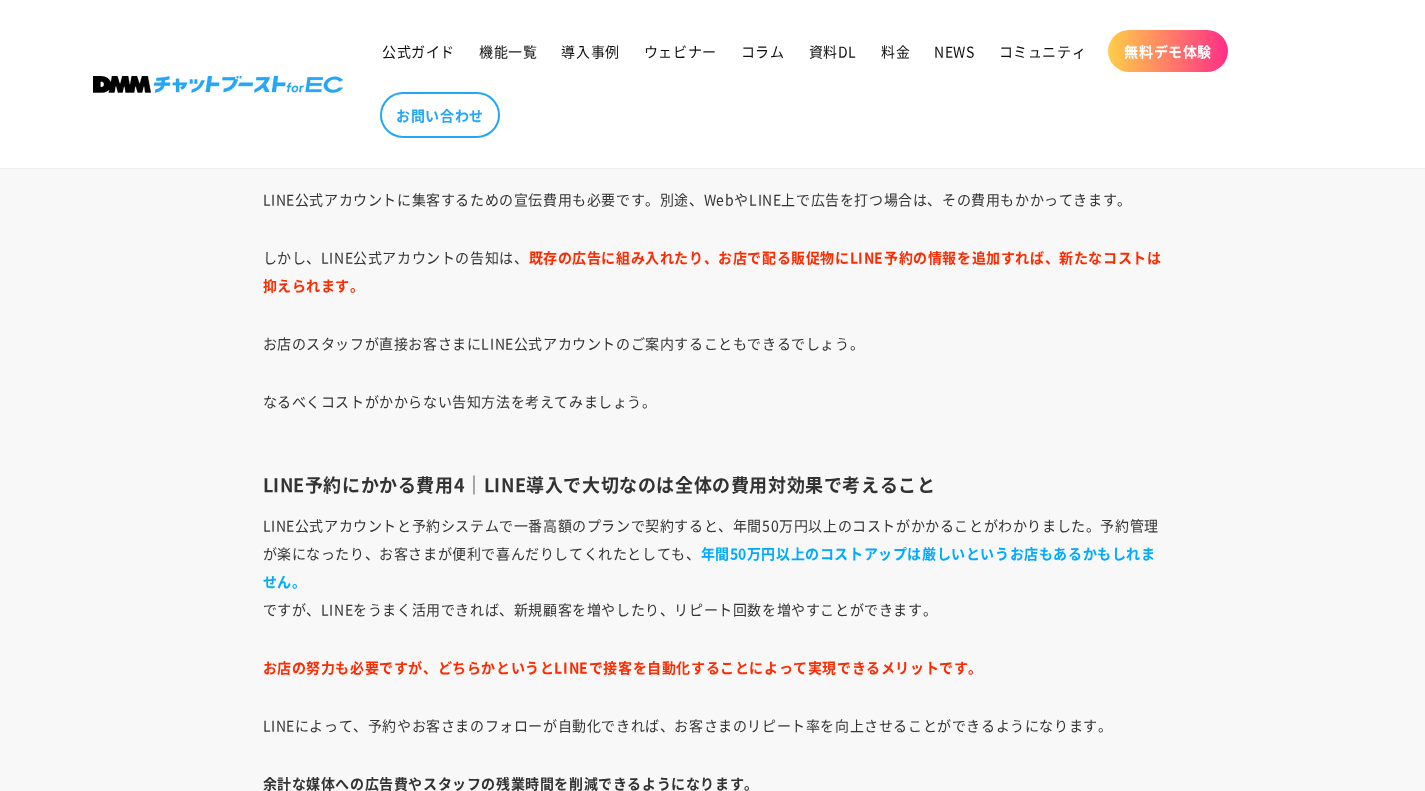 scroll, scrollTop: 16282, scrollLeft: 0, axis: vertical 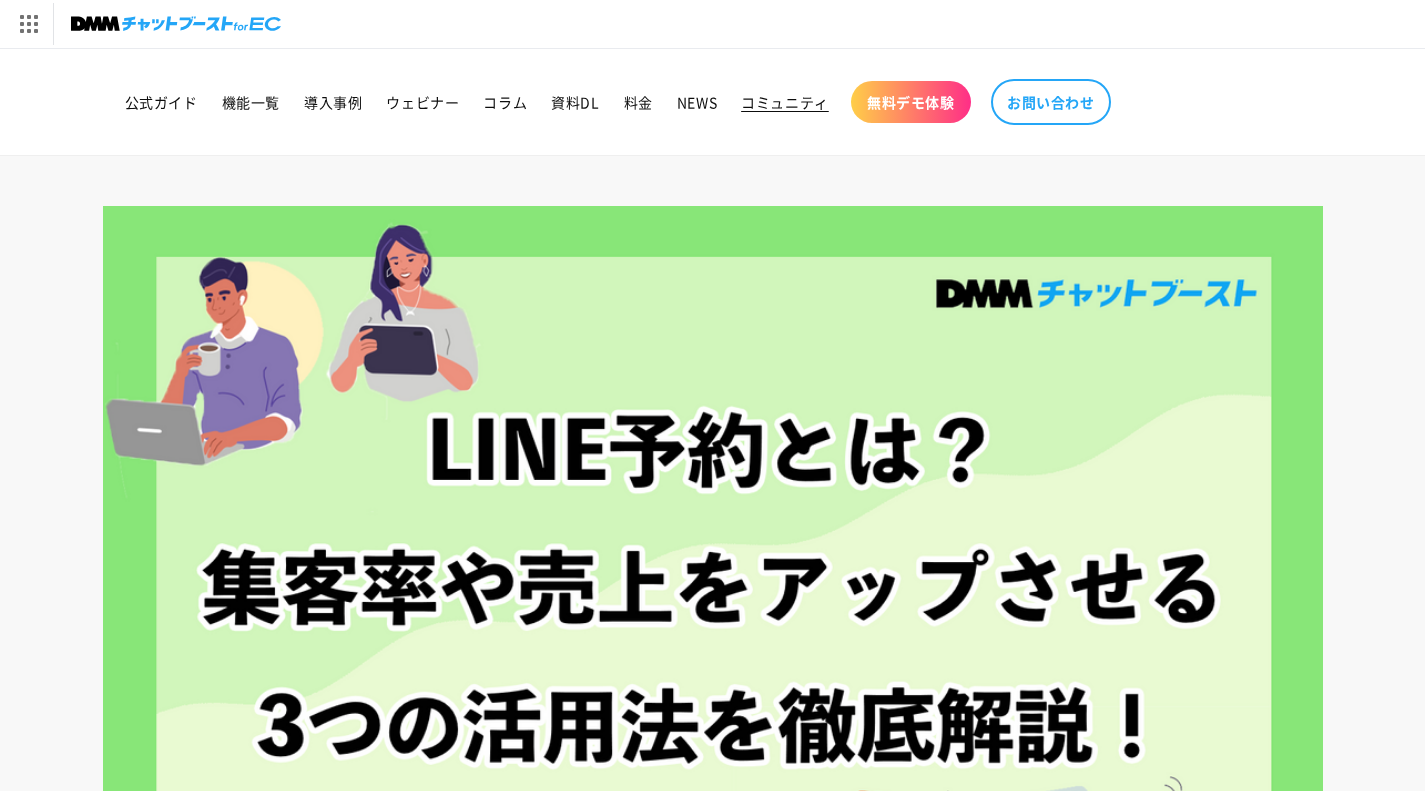 drag, startPoint x: 806, startPoint y: 569, endPoint x: 824, endPoint y: 118, distance: 451.35907 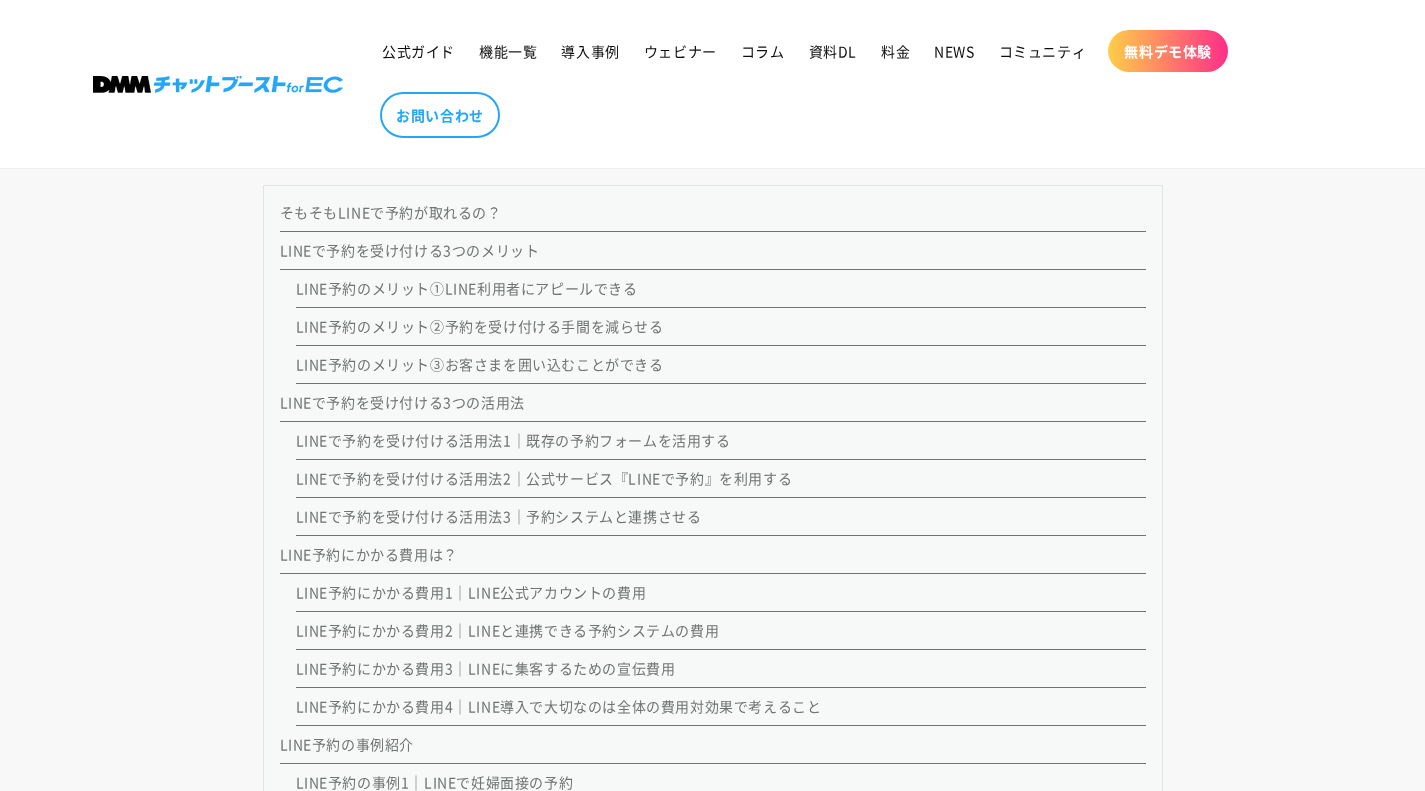 scroll, scrollTop: 2200, scrollLeft: 0, axis: vertical 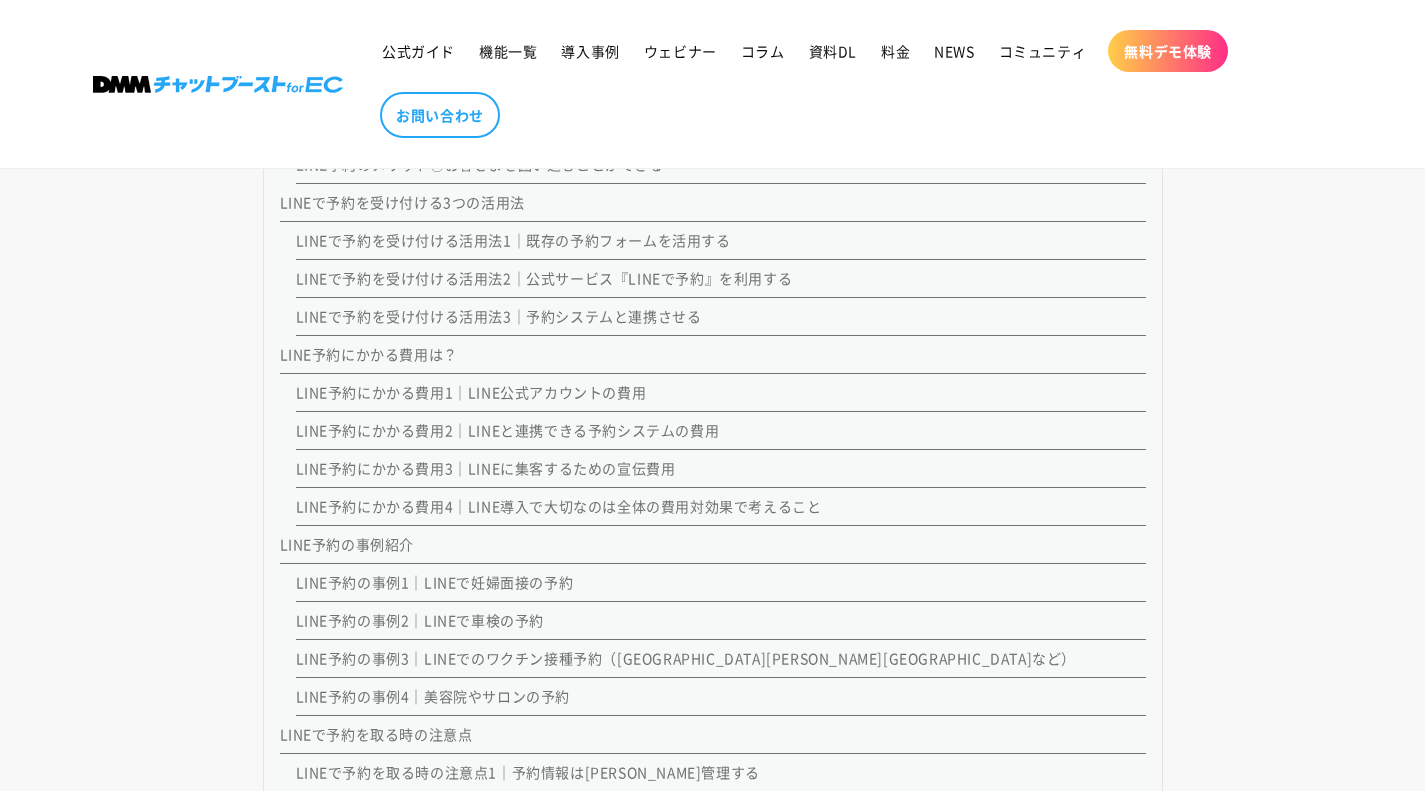 click on "LINEで予約を受け付ける活用法1｜既存の予約フォームを活用する" at bounding box center (513, 240) 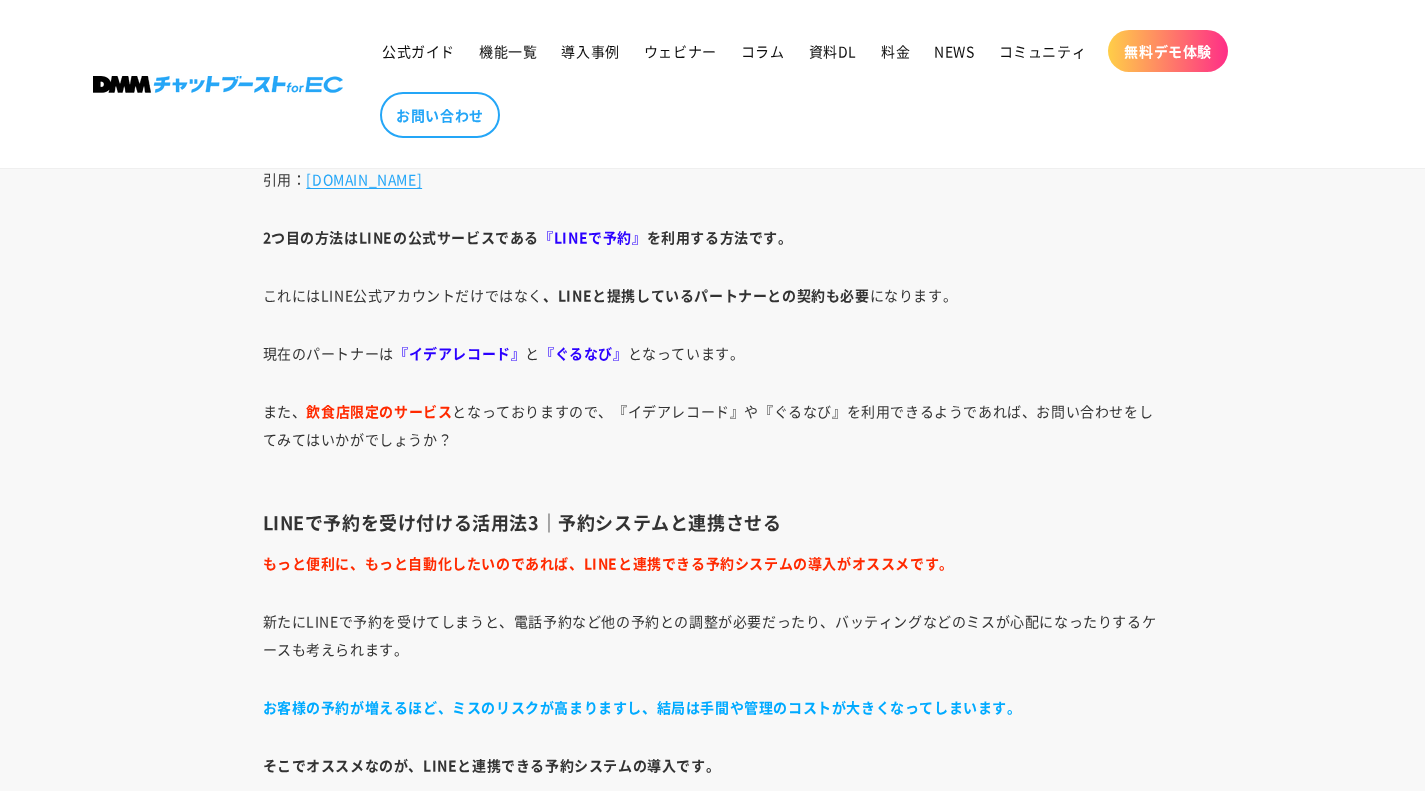 scroll, scrollTop: 12181, scrollLeft: 0, axis: vertical 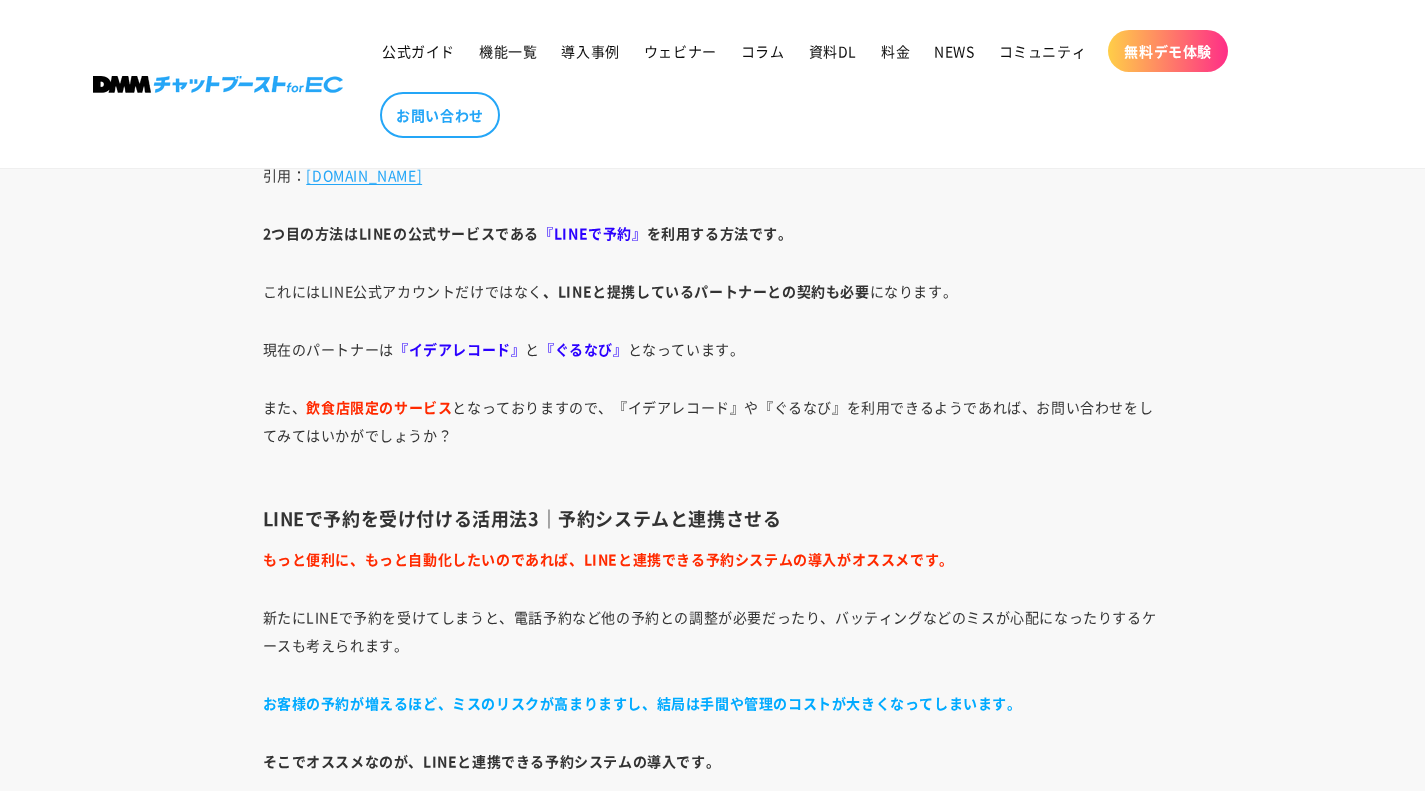 click on "『イデアレコード』" at bounding box center [459, 349] 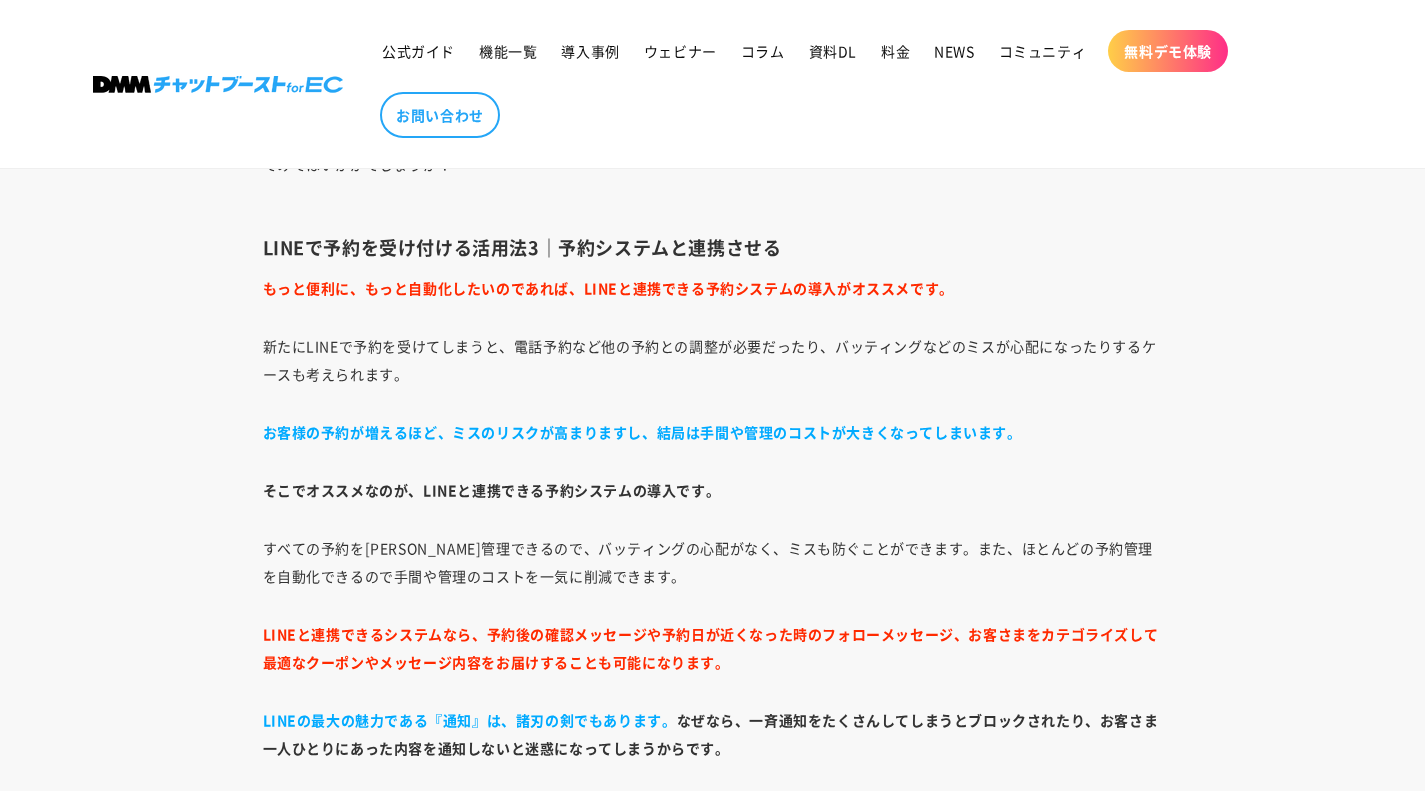 scroll, scrollTop: 12581, scrollLeft: 0, axis: vertical 